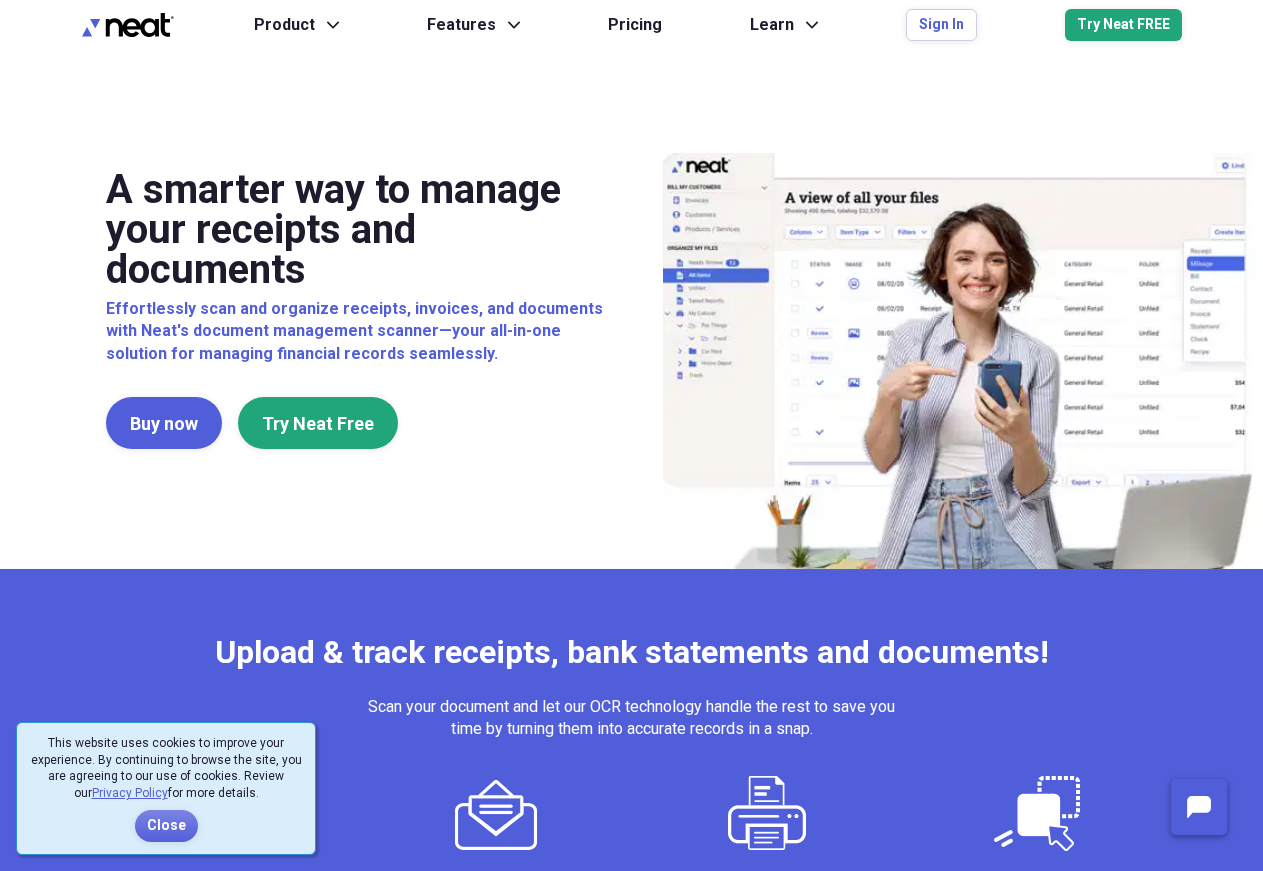 scroll, scrollTop: 0, scrollLeft: 0, axis: both 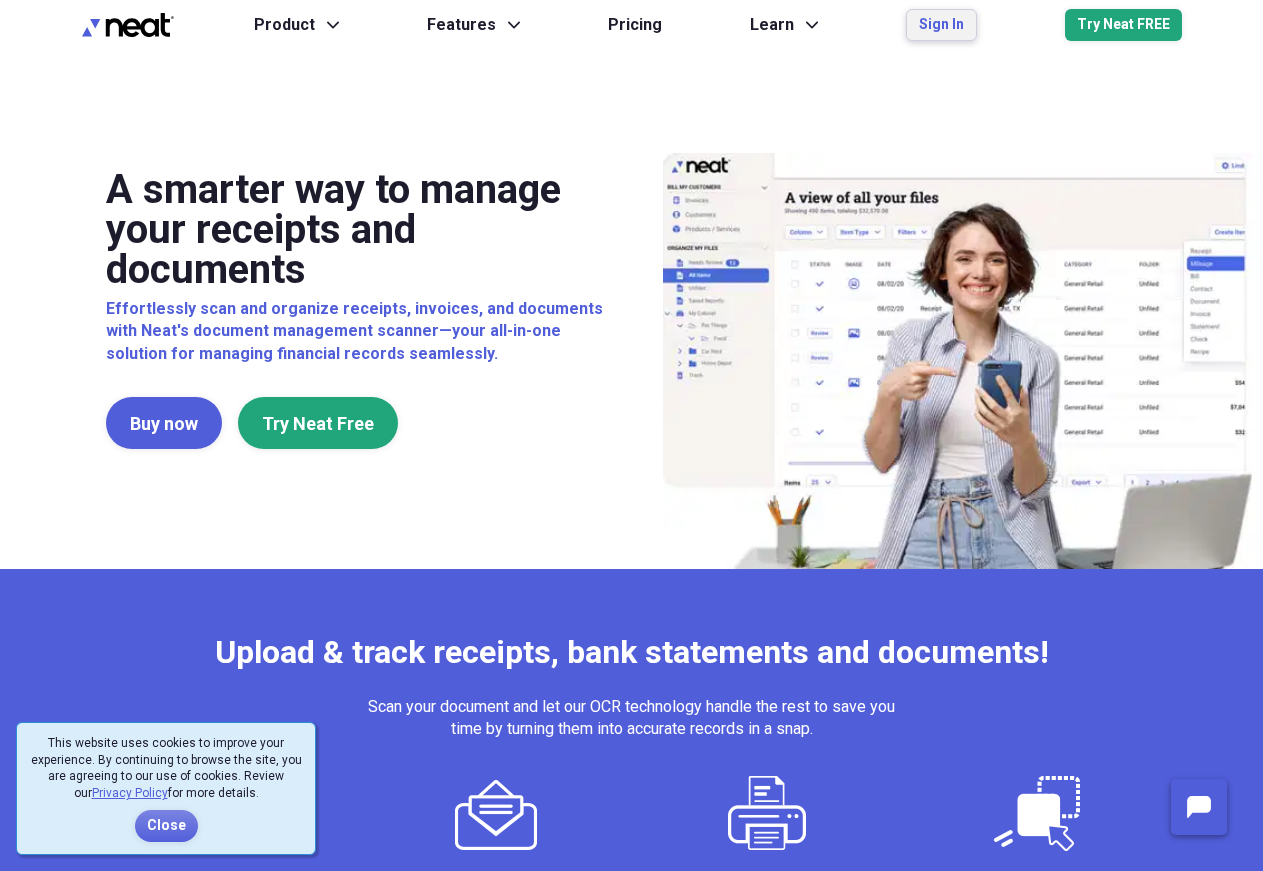 click on "Sign In" at bounding box center (941, 25) 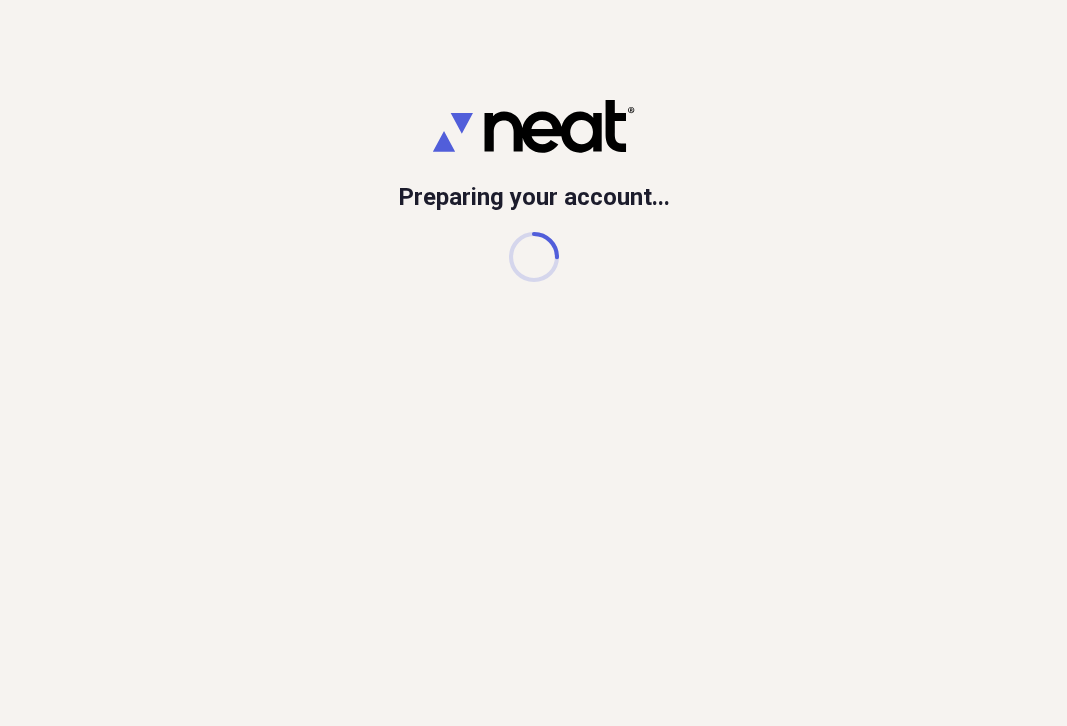 scroll, scrollTop: 0, scrollLeft: 0, axis: both 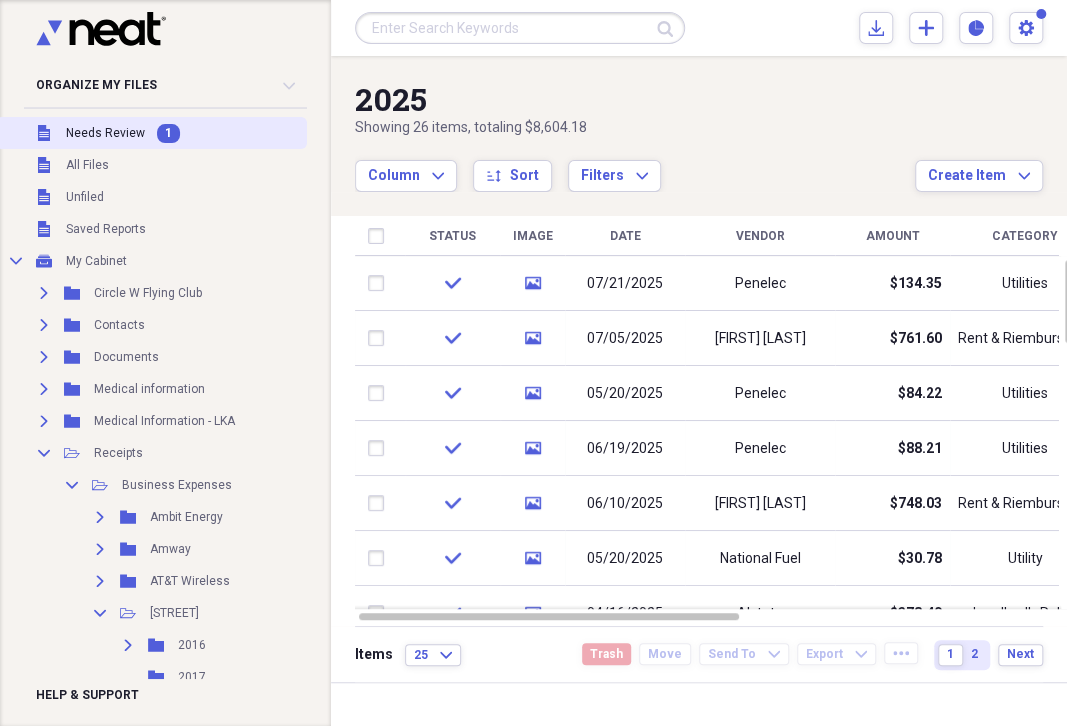 click on "Needs Review" at bounding box center [105, 133] 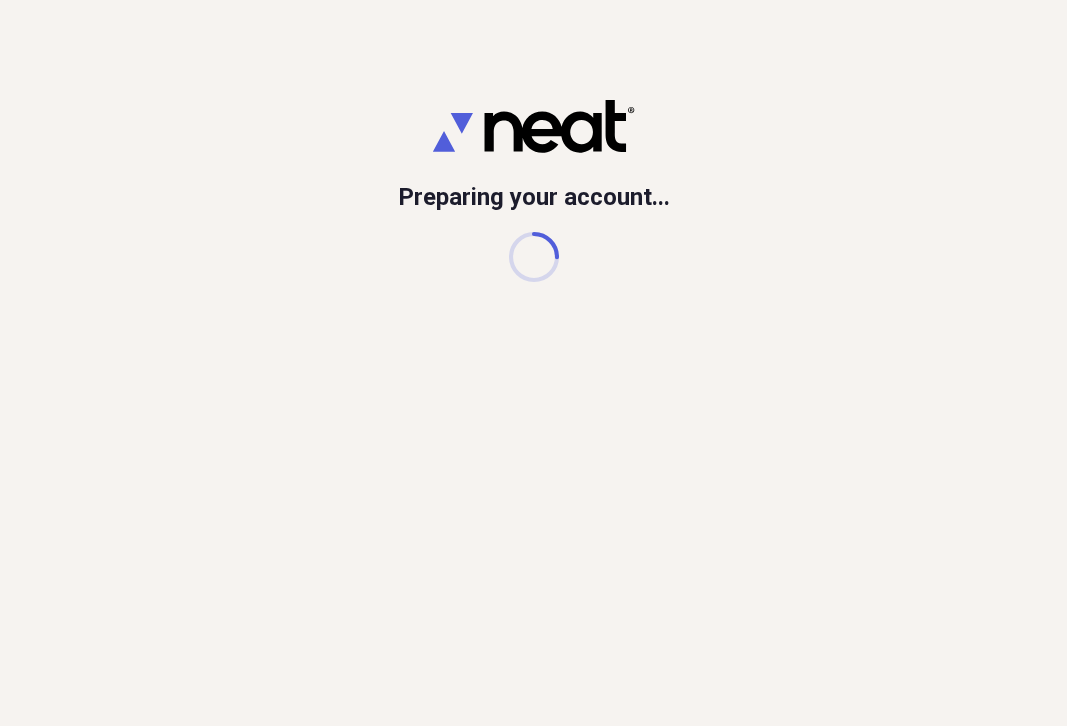 scroll, scrollTop: 0, scrollLeft: 0, axis: both 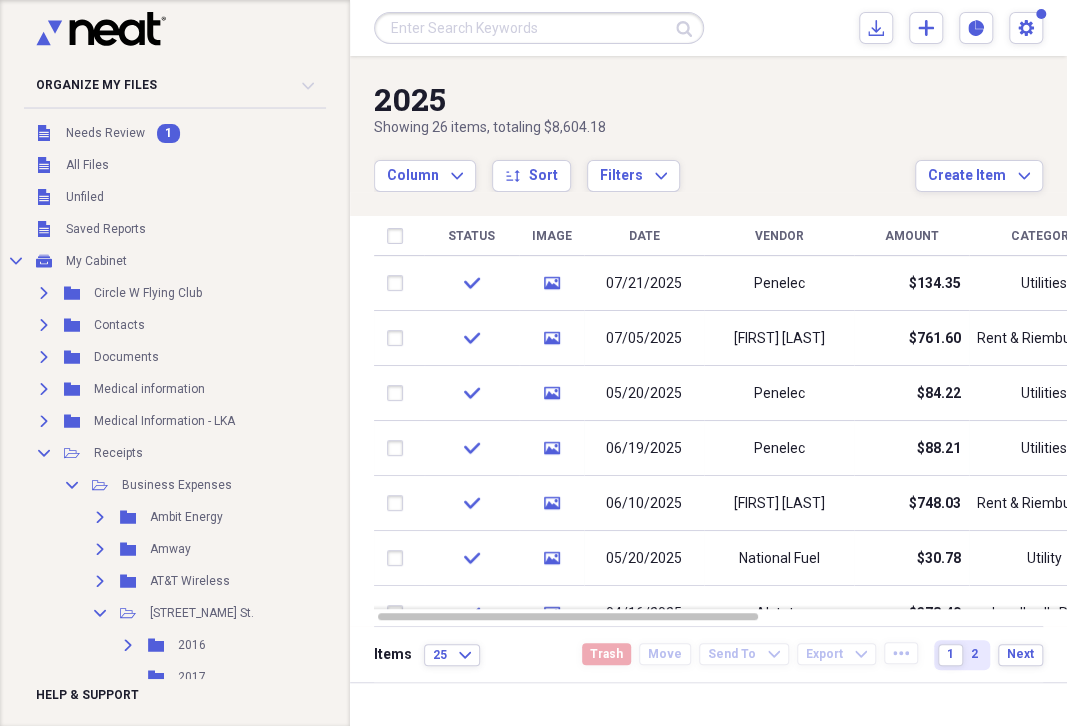 drag, startPoint x: 97, startPoint y: 132, endPoint x: 268, endPoint y: 10, distance: 210.05951 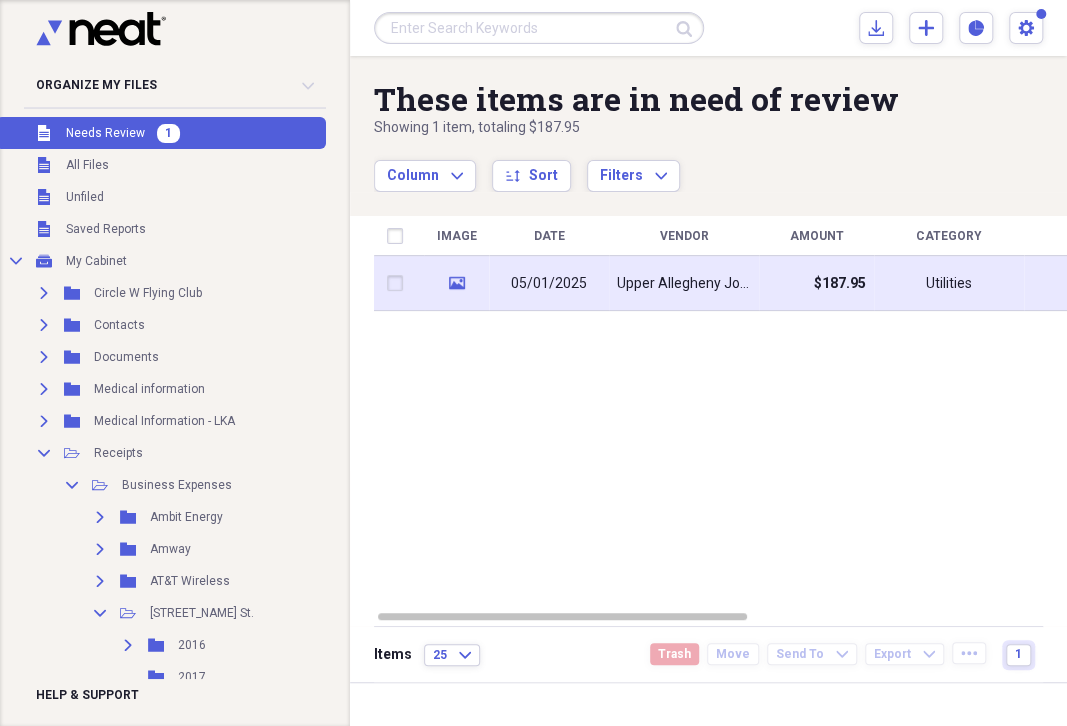 click on "Upper Allegheny Joint Sanitary Authority" at bounding box center (684, 284) 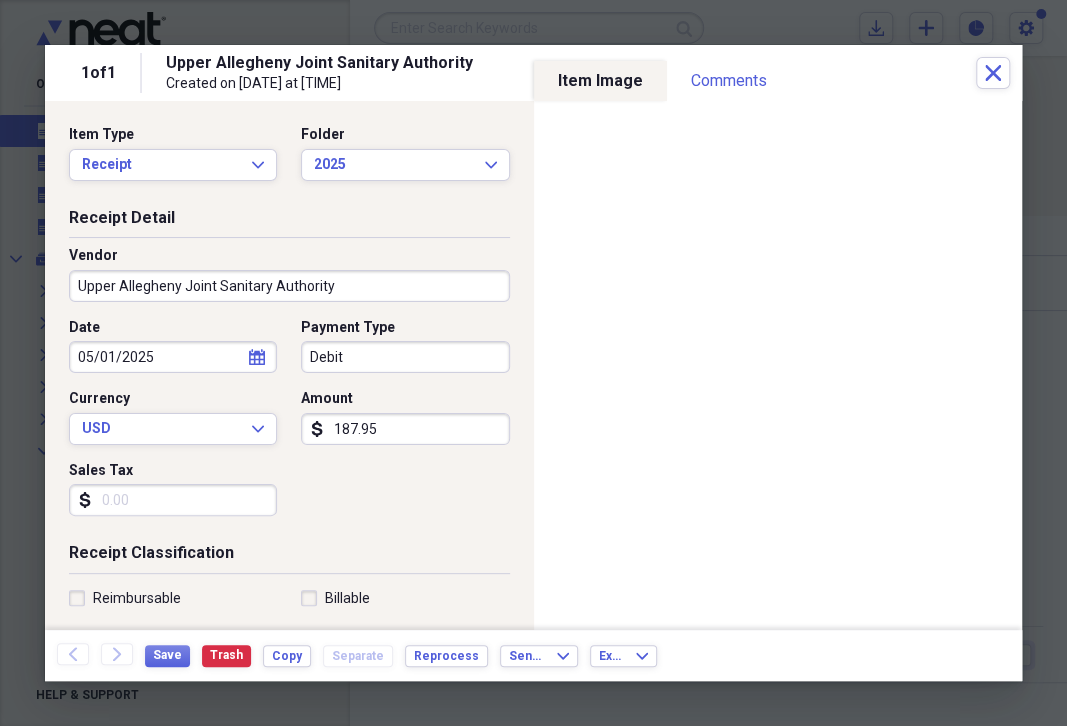 select on "4" 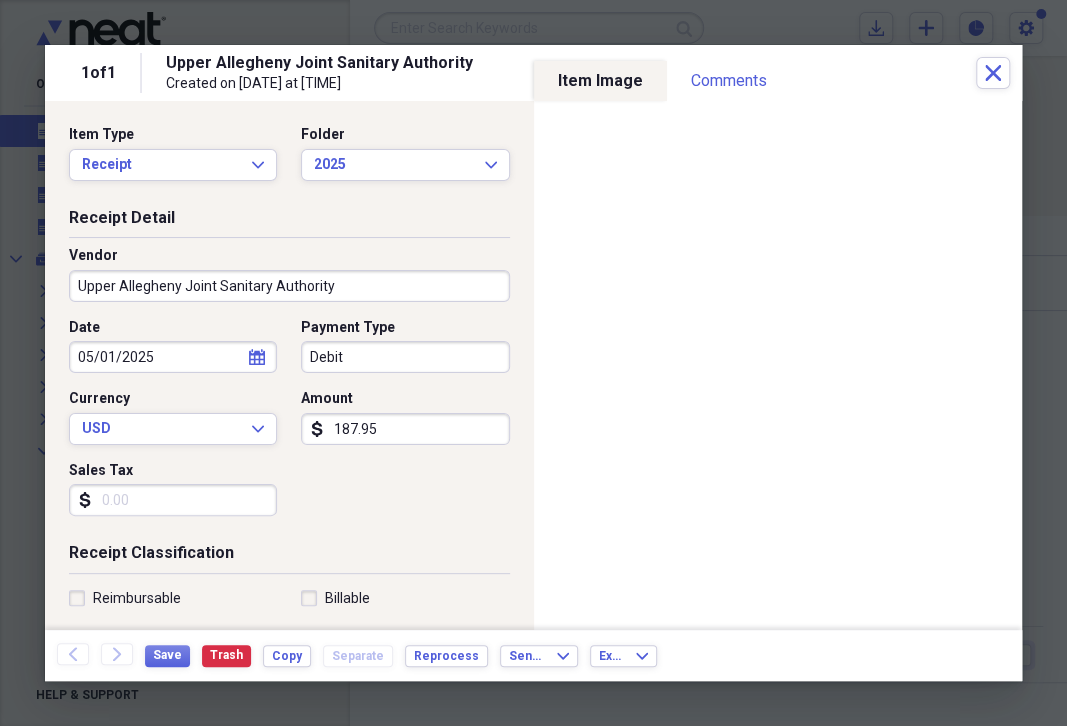 select on "2025" 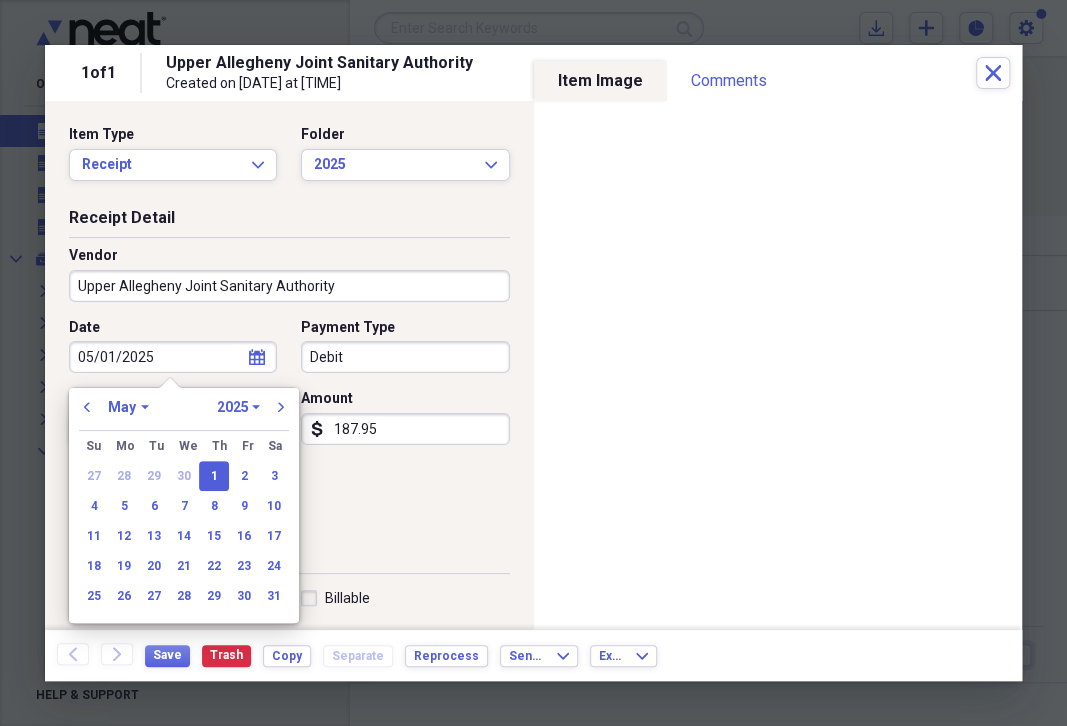 drag, startPoint x: 78, startPoint y: 348, endPoint x: 235, endPoint y: 380, distance: 160.22797 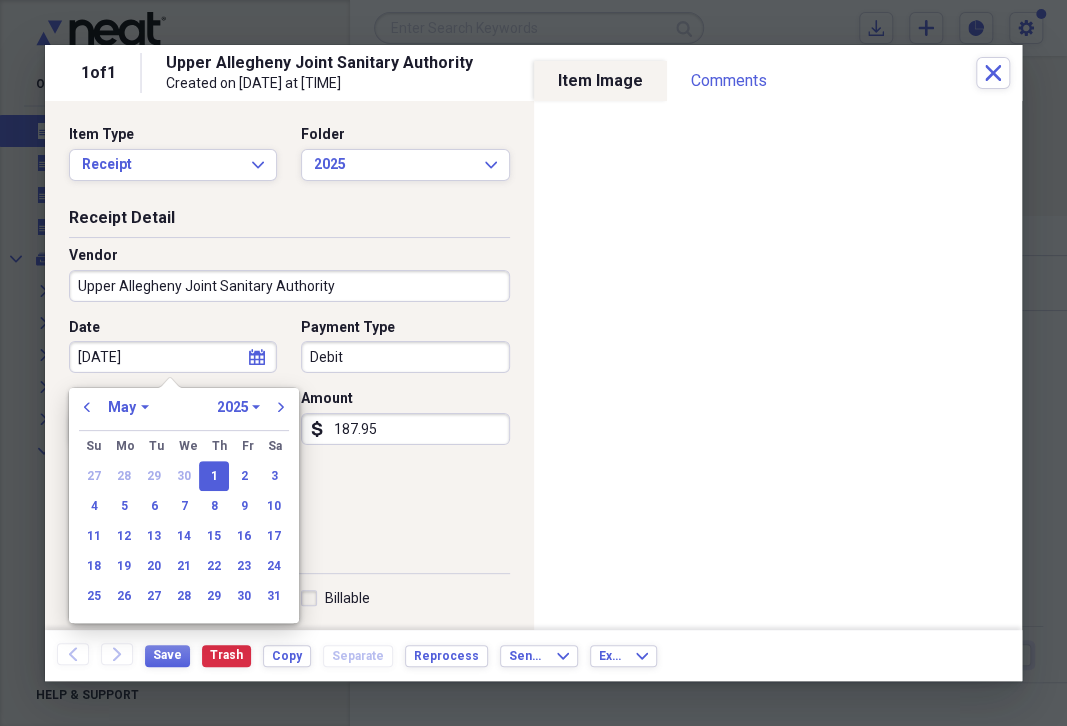 type on "[DATE]" 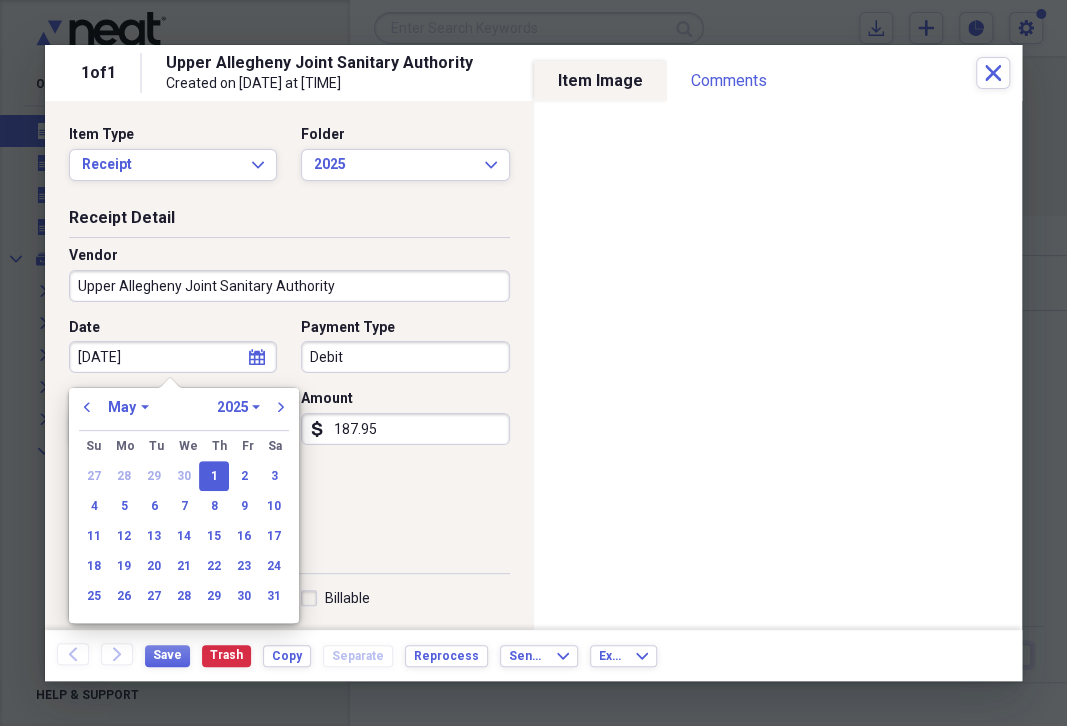 select on "6" 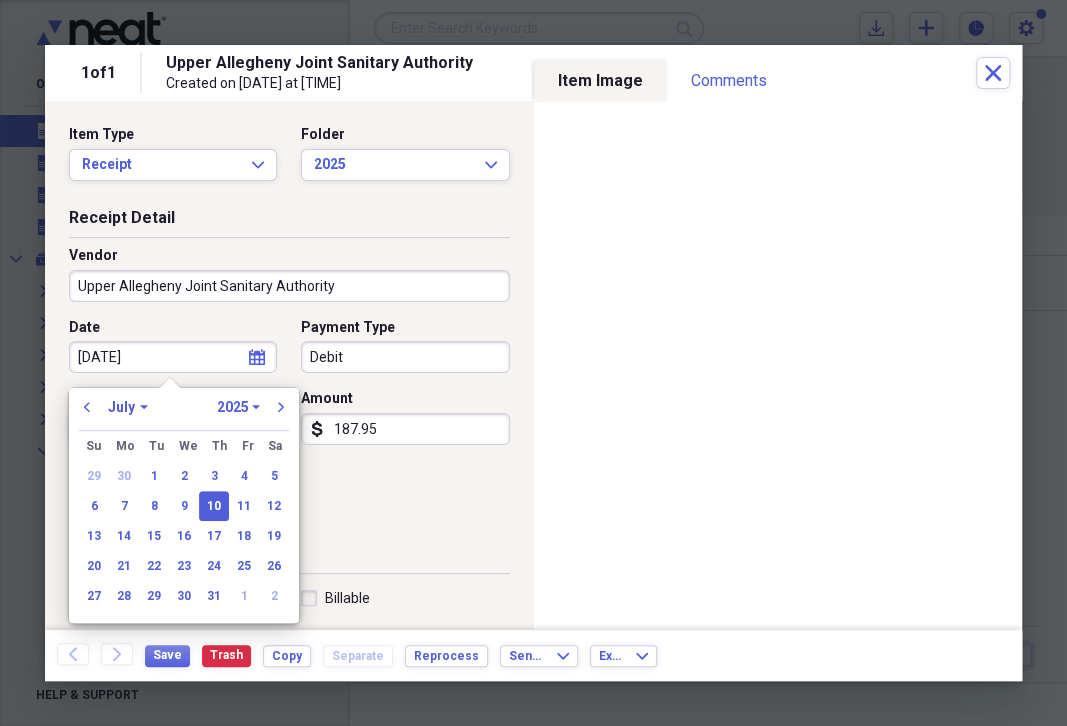 click on "10" at bounding box center (214, 506) 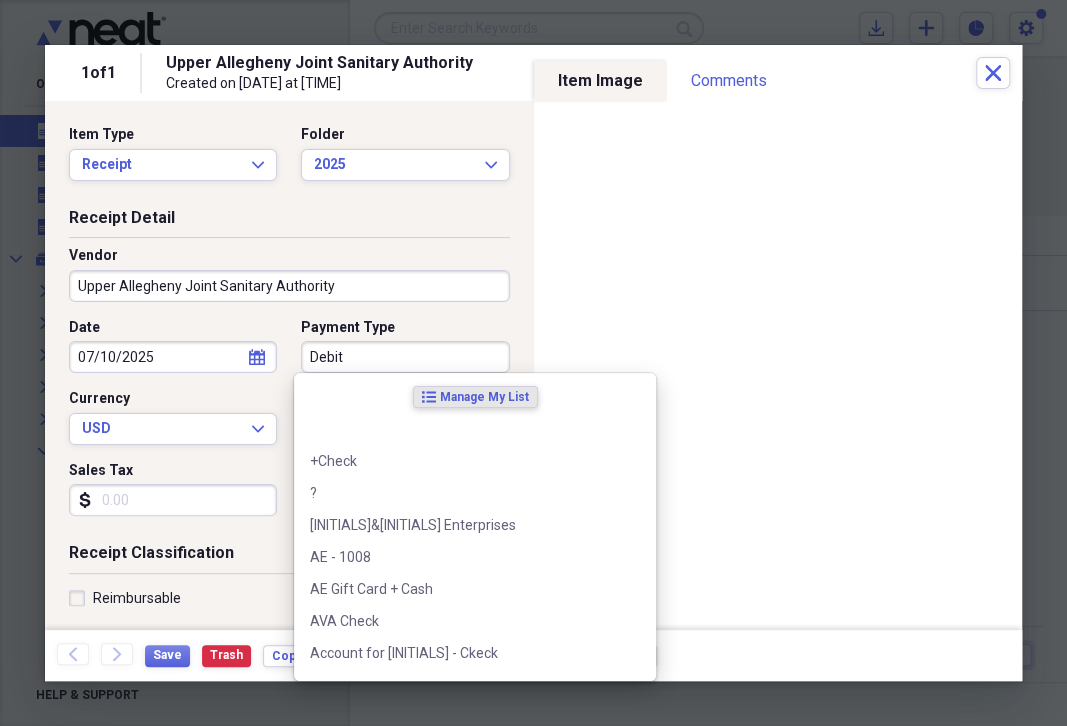 drag, startPoint x: 299, startPoint y: 353, endPoint x: 415, endPoint y: 394, distance: 123.03252 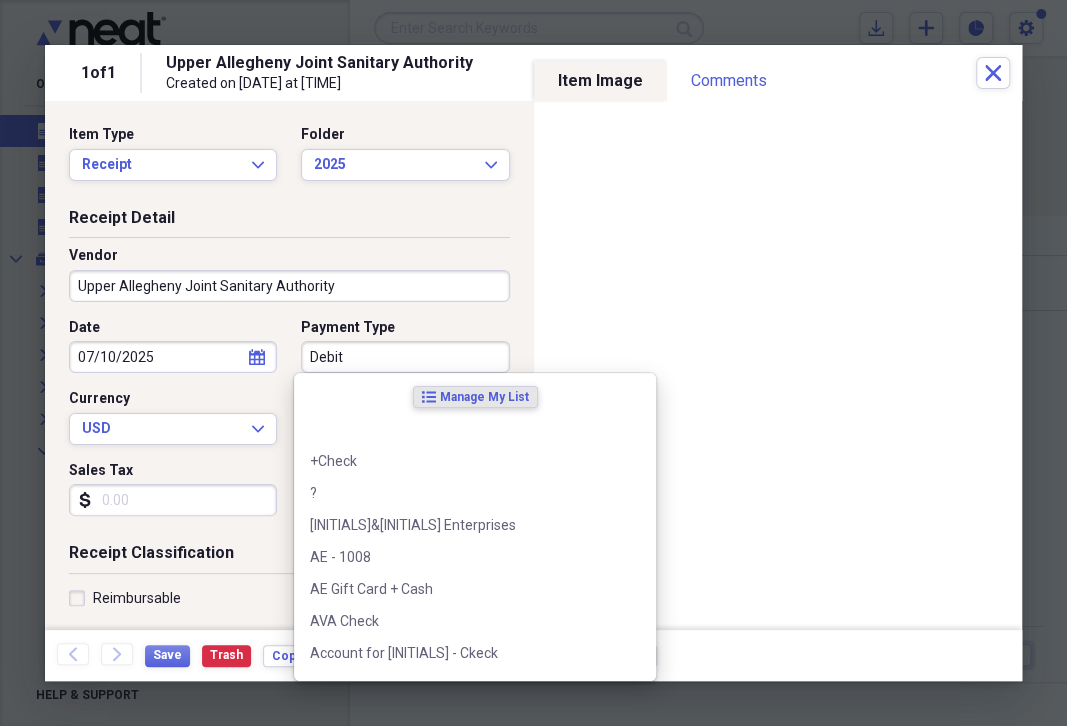 click on "Date [DATE] calendar Calendar Payment Type Debit Currency USD Expand Amount dollar-sign [AMOUNT] Sales Tax dollar-sign" at bounding box center (289, 425) 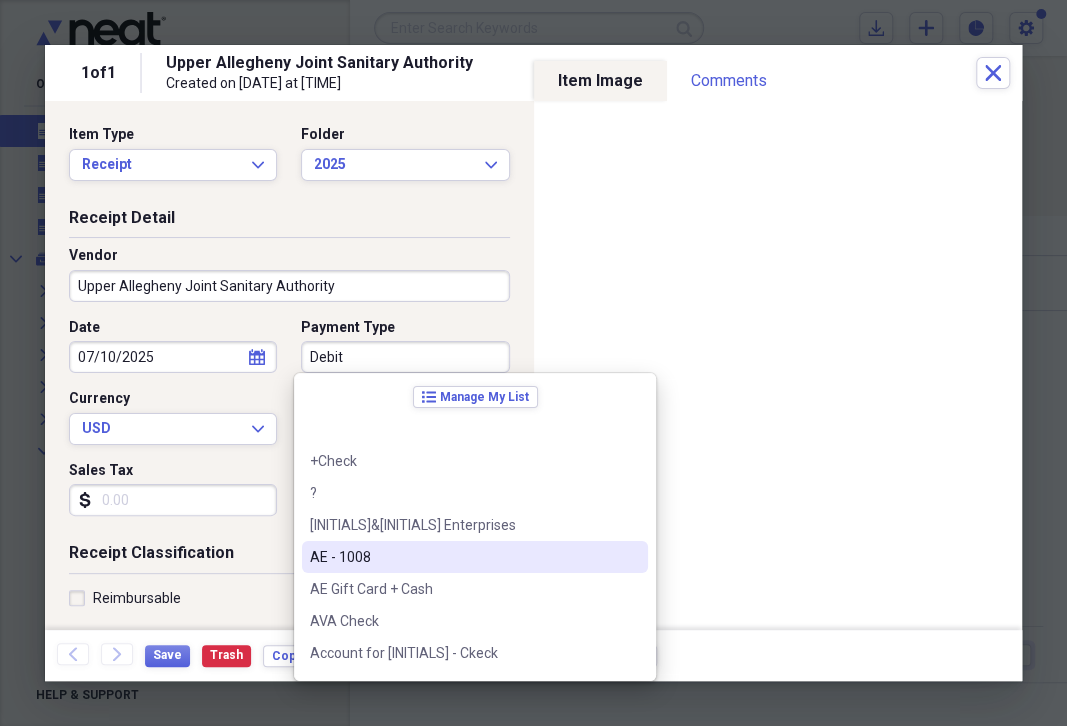 scroll, scrollTop: 345, scrollLeft: 0, axis: vertical 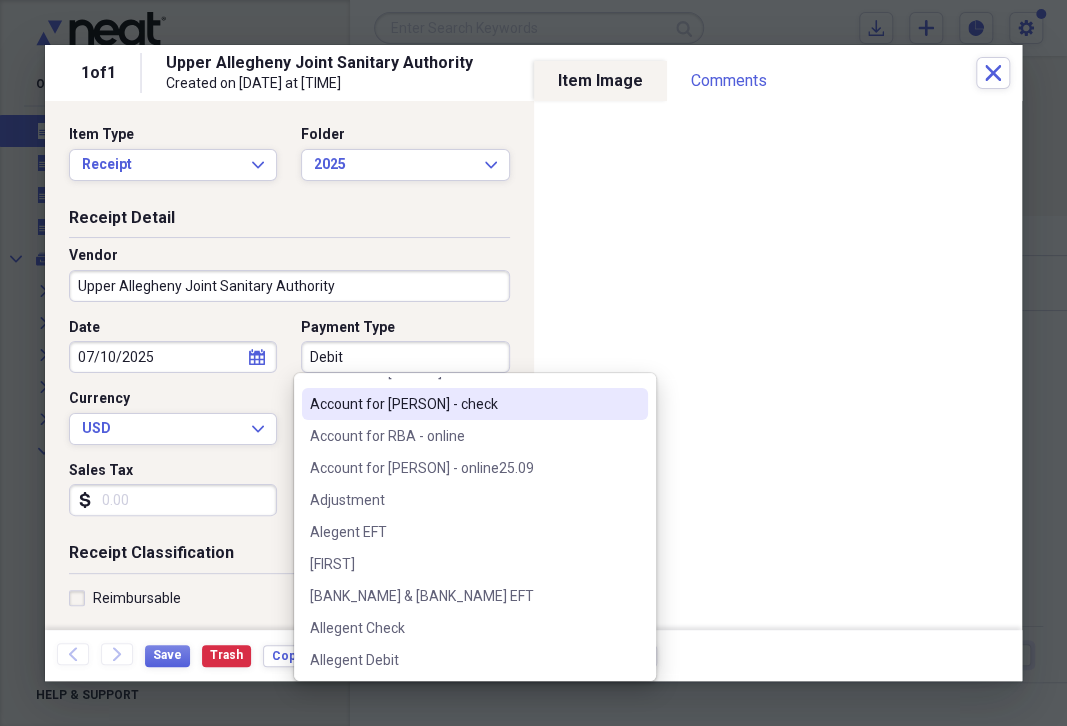 click on "Account for [PERSON] - check" at bounding box center (463, 404) 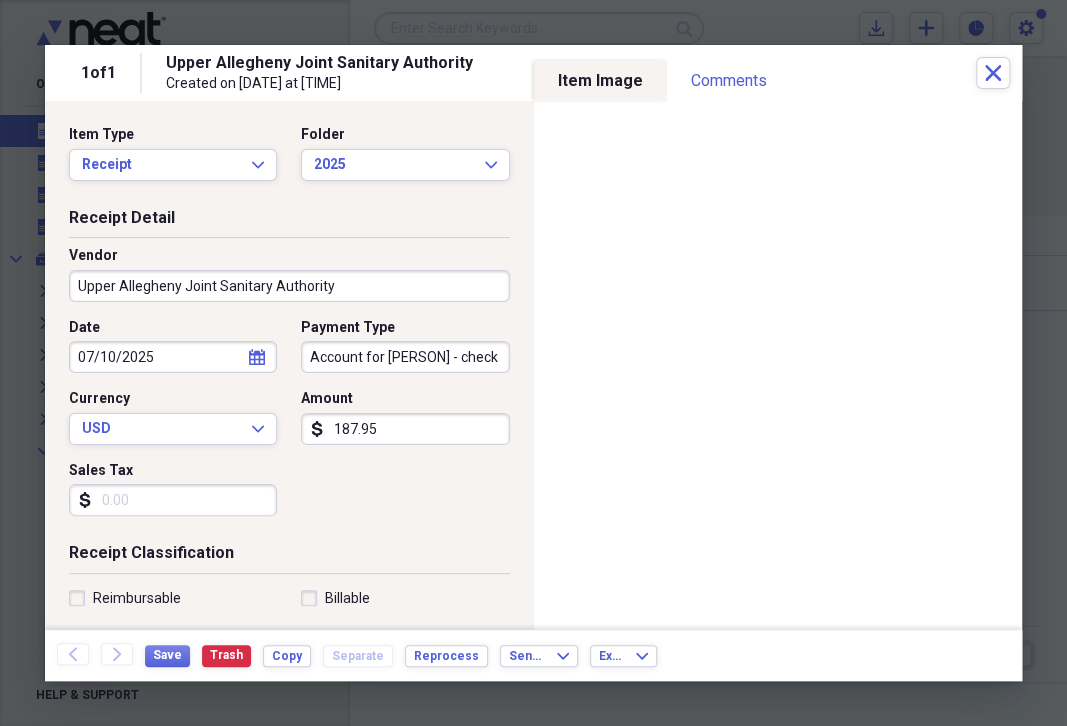 drag, startPoint x: 328, startPoint y: 424, endPoint x: 387, endPoint y: 428, distance: 59.135437 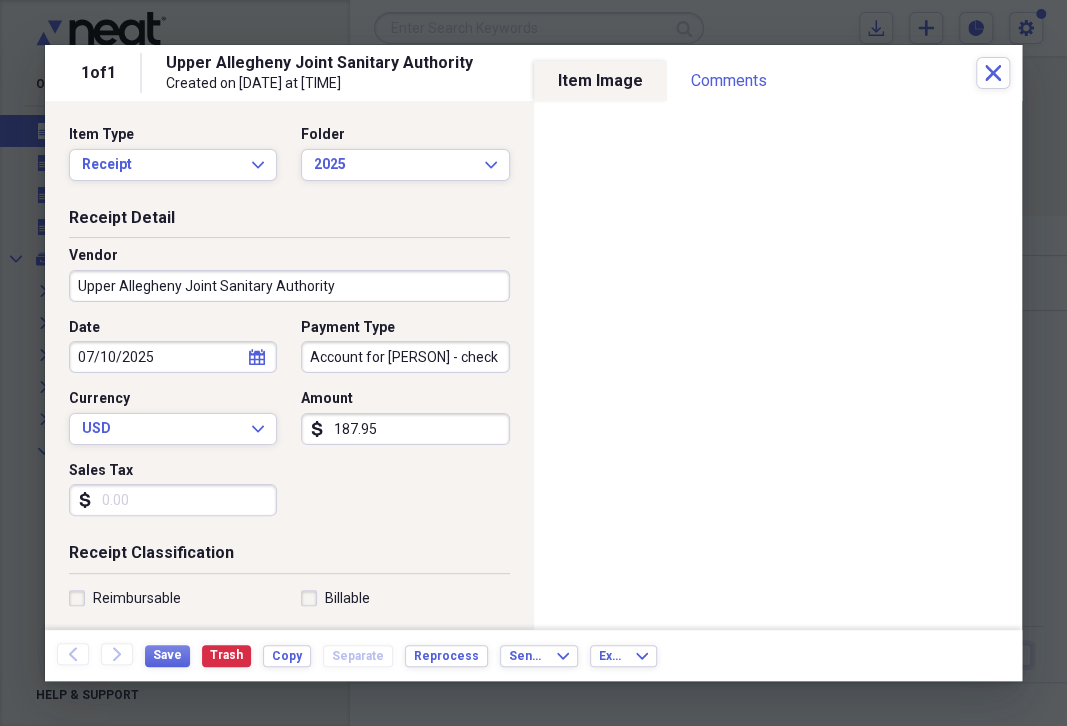 click on "187.95" at bounding box center [405, 429] 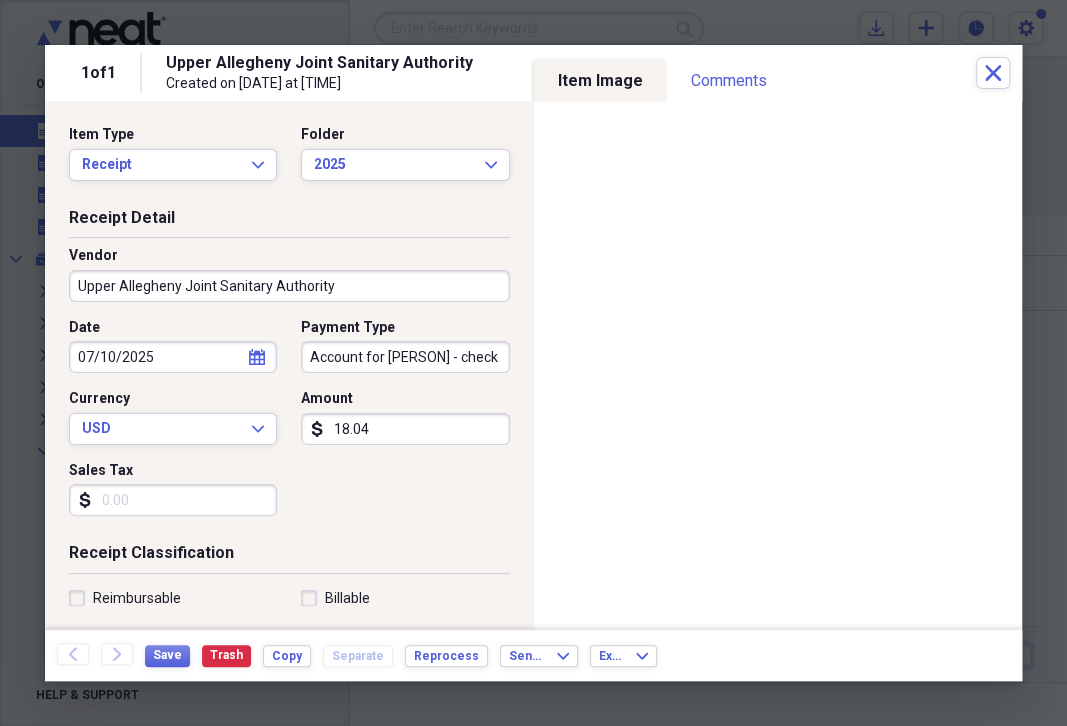type on "180.45" 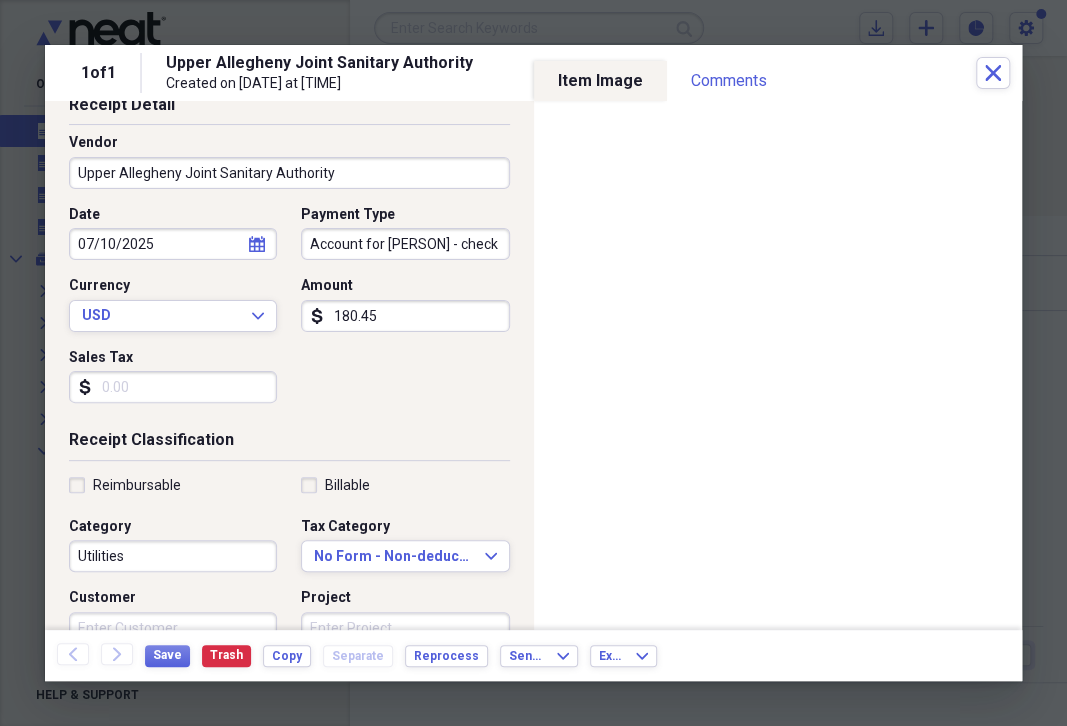 scroll, scrollTop: 230, scrollLeft: 0, axis: vertical 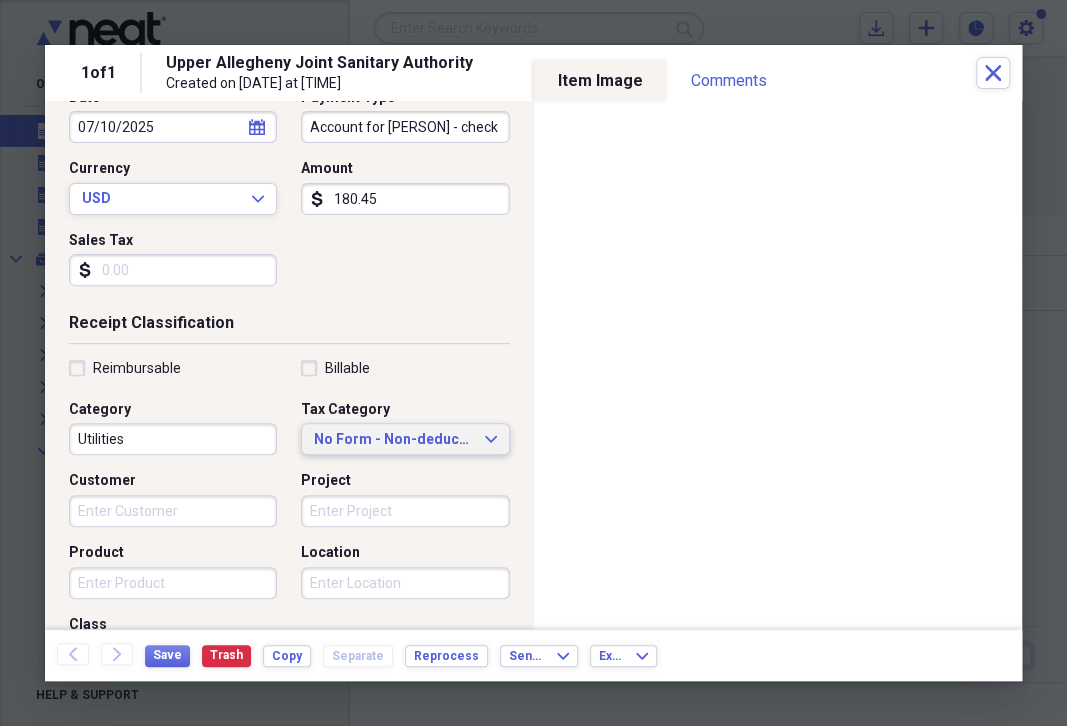 click on "Expand" 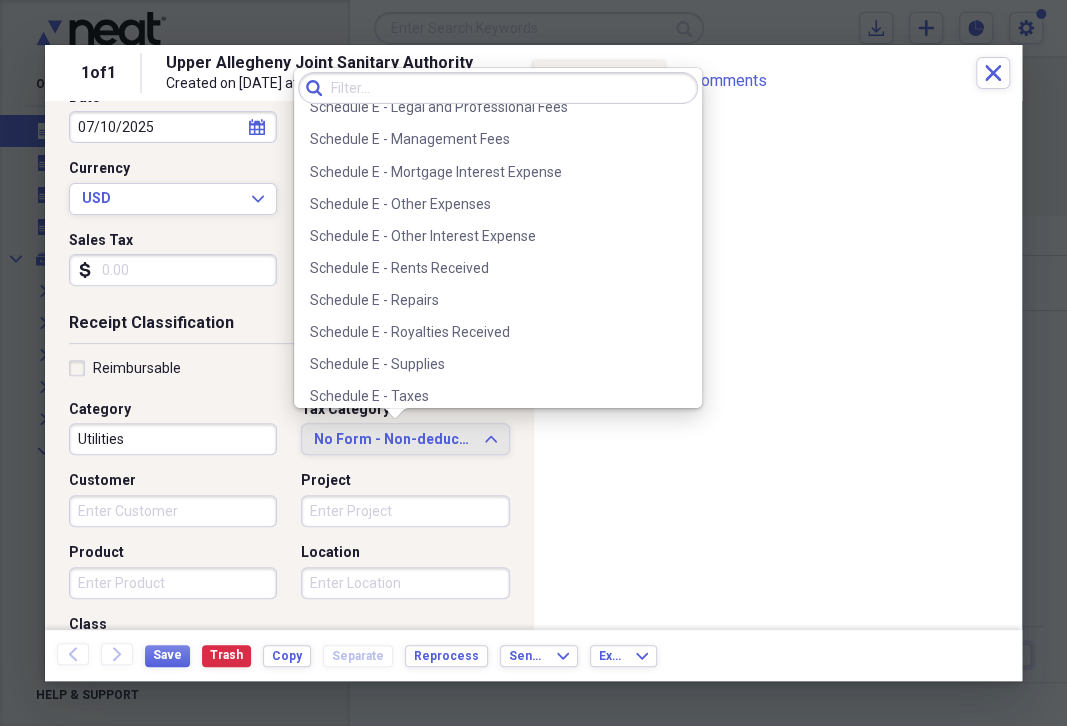scroll, scrollTop: 4772, scrollLeft: 0, axis: vertical 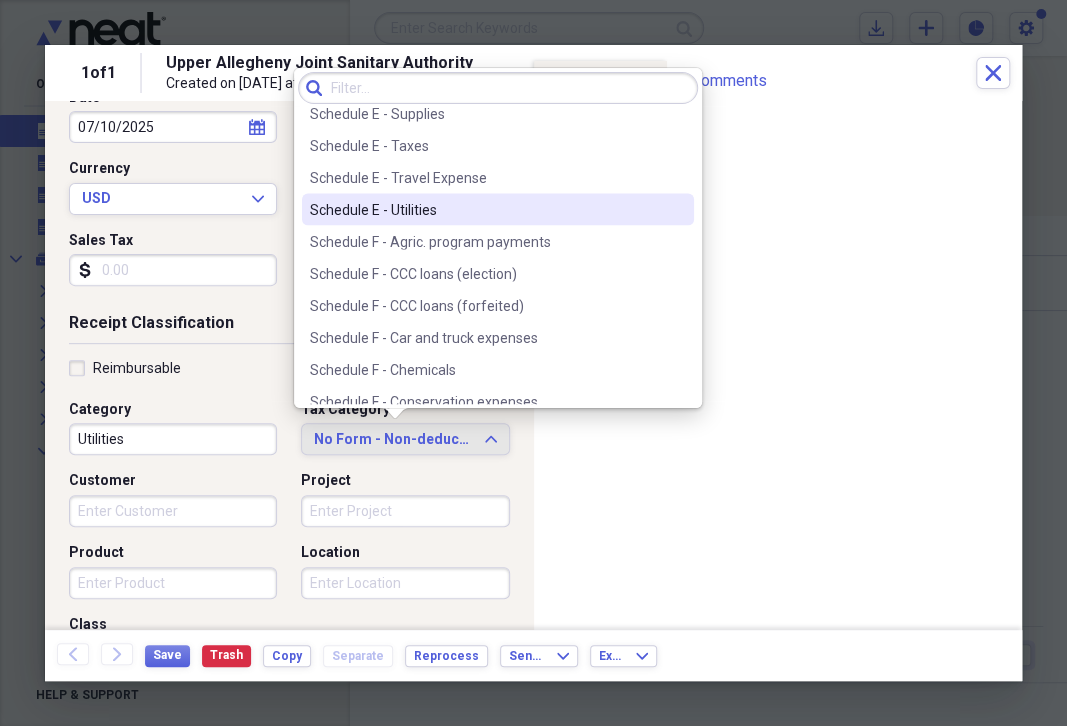 click on "Schedule E - Utilities" at bounding box center (486, 210) 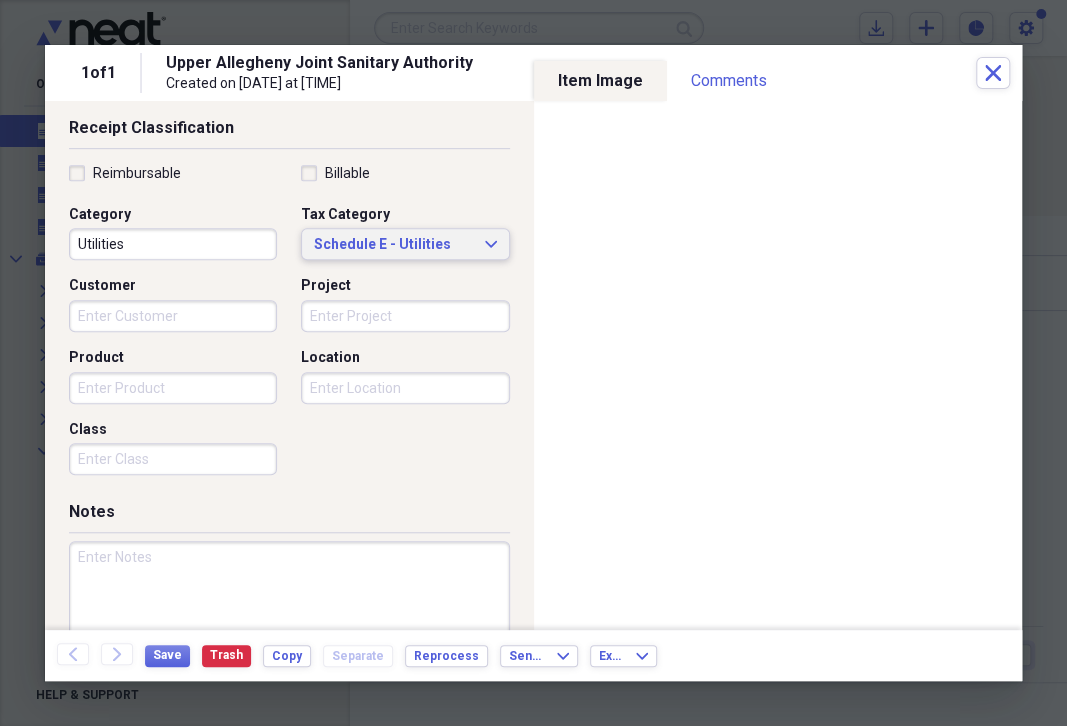 scroll, scrollTop: 460, scrollLeft: 0, axis: vertical 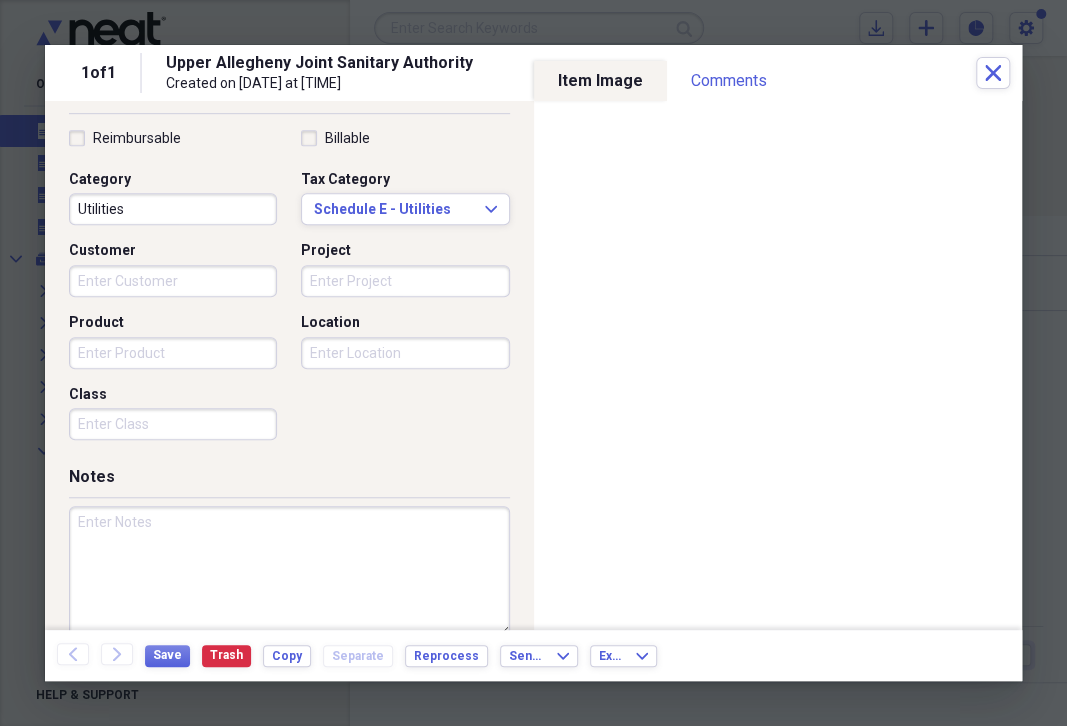 click at bounding box center (289, 571) 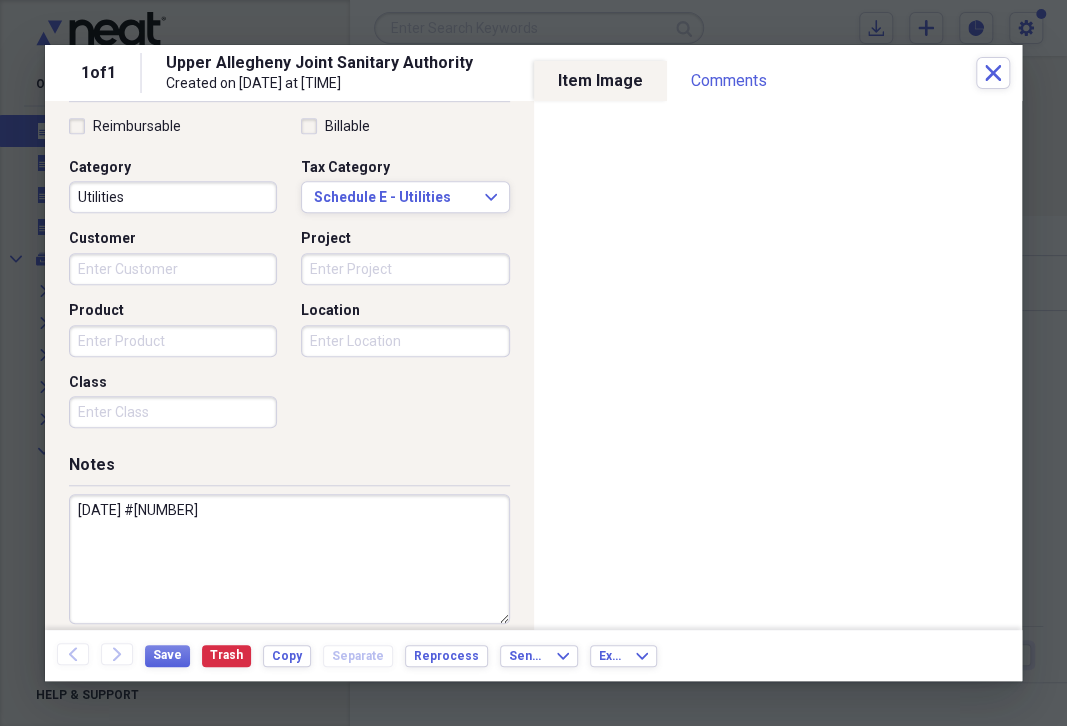 scroll, scrollTop: 490, scrollLeft: 0, axis: vertical 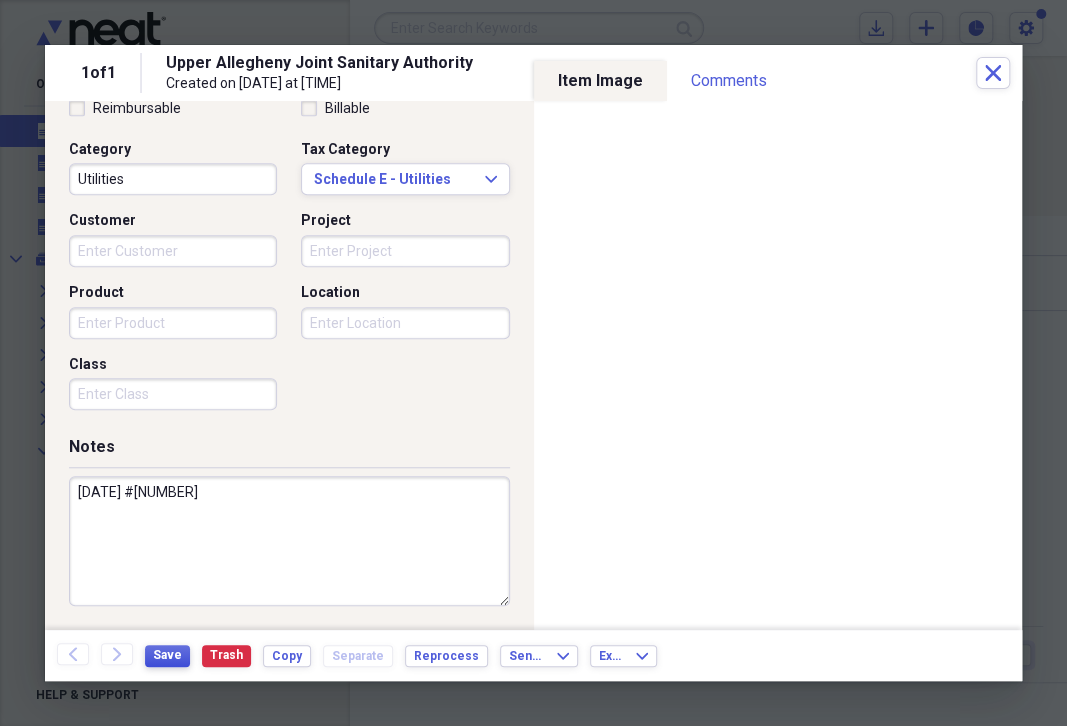 type on "[DATE] #[NUMBER]" 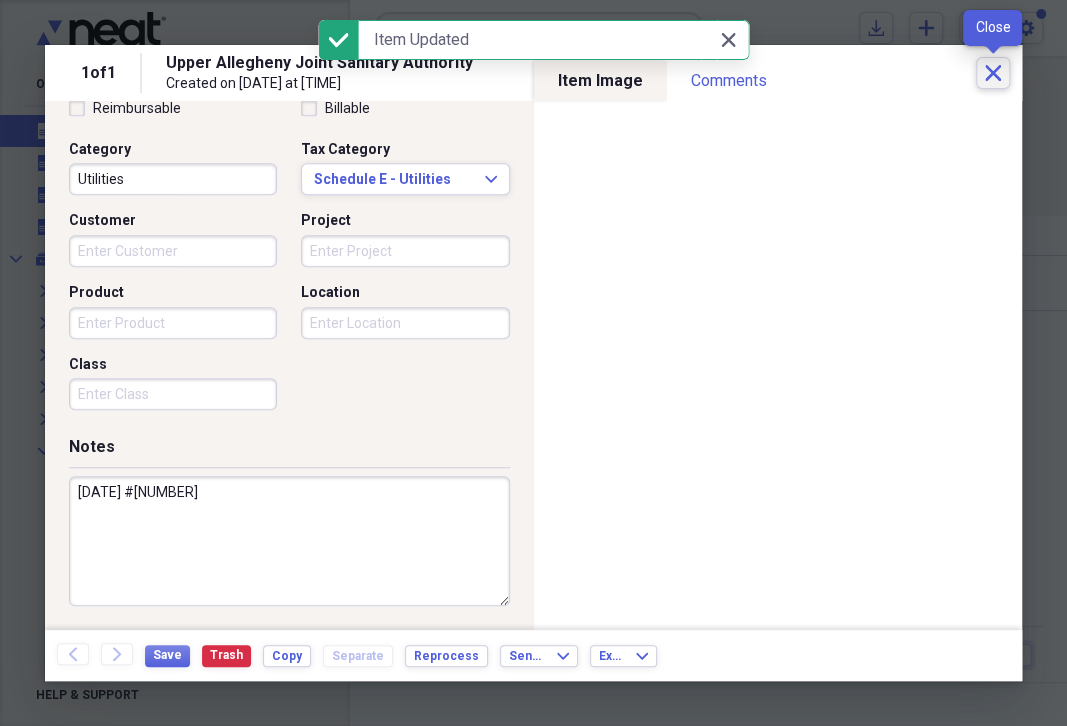 click on "Close" at bounding box center (993, 73) 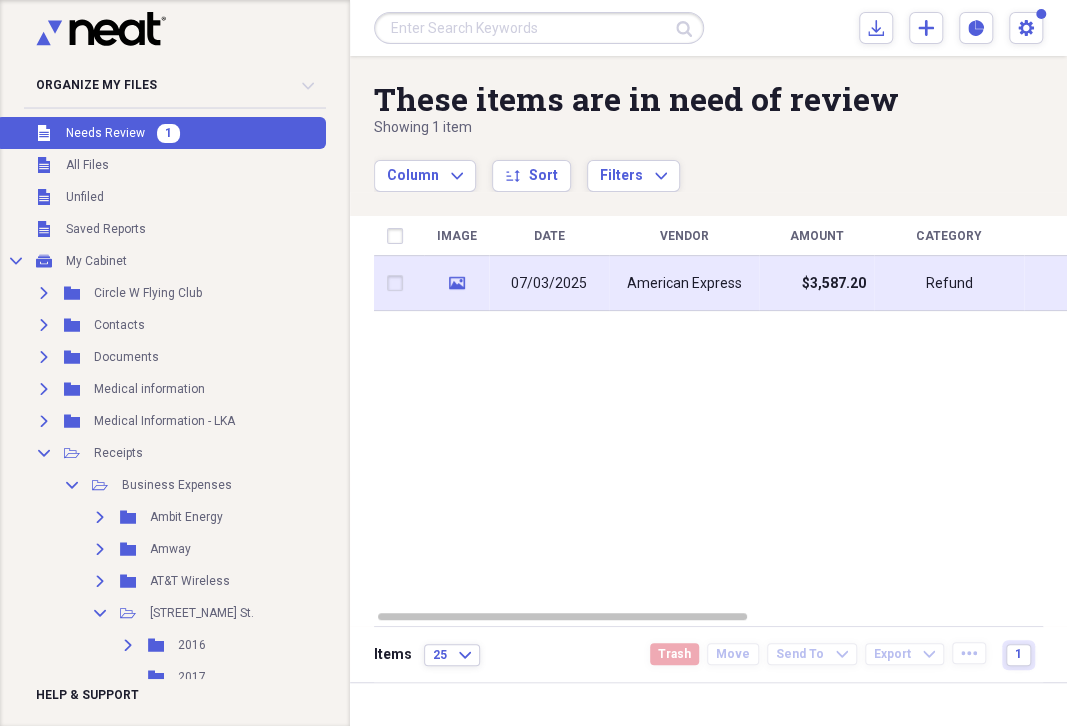 click on "American Express" at bounding box center [684, 284] 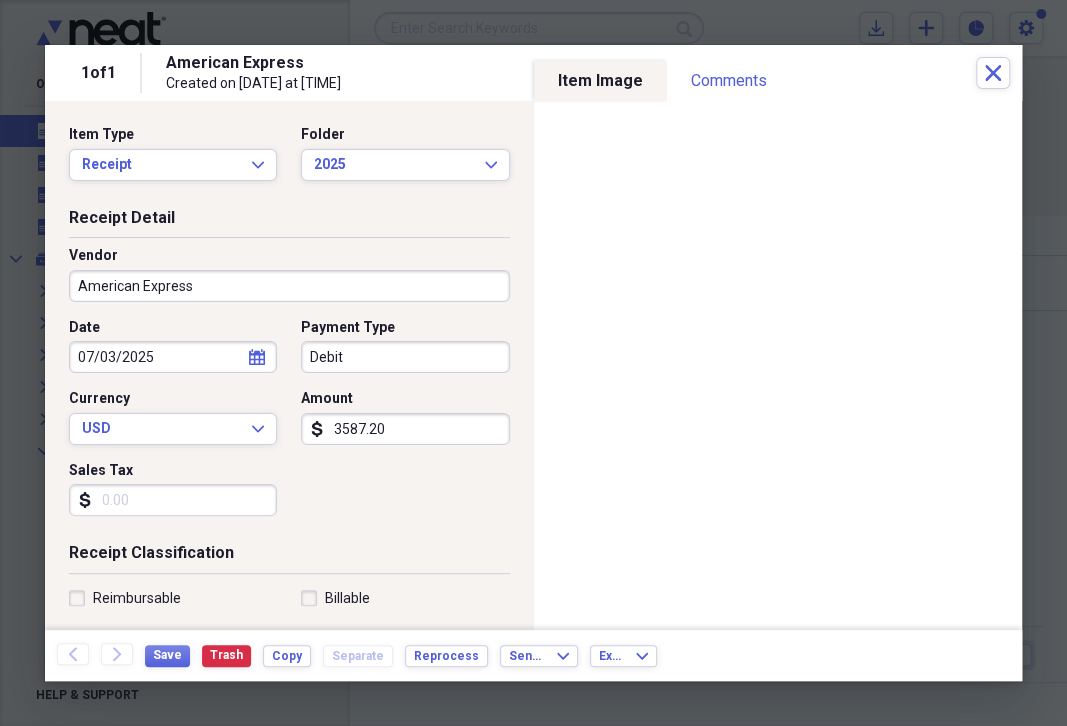 click on "American Express" at bounding box center [289, 286] 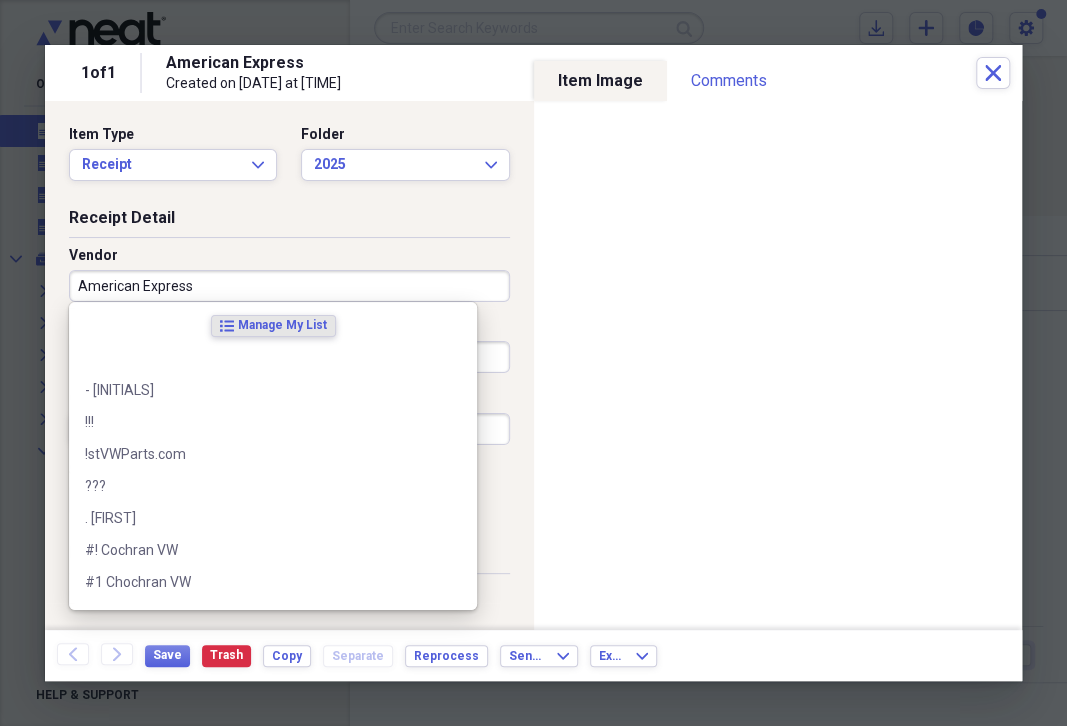 drag, startPoint x: 361, startPoint y: 302, endPoint x: 436, endPoint y: 348, distance: 87.982956 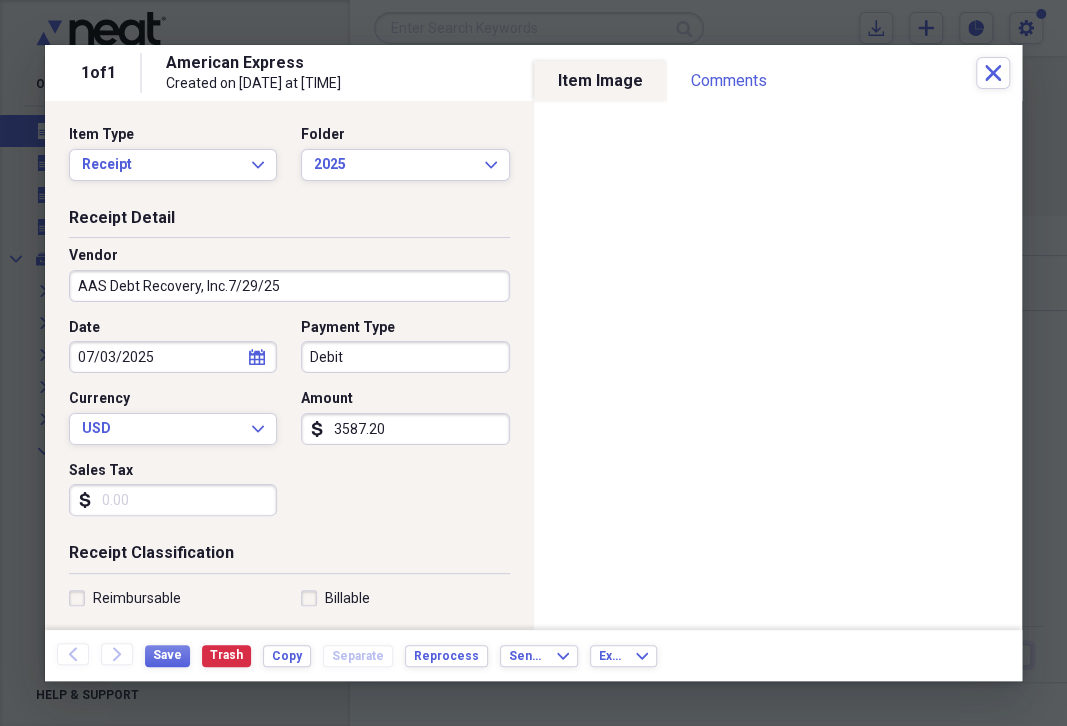 type on "AAS Debt Recovery, Inc.7/29/25" 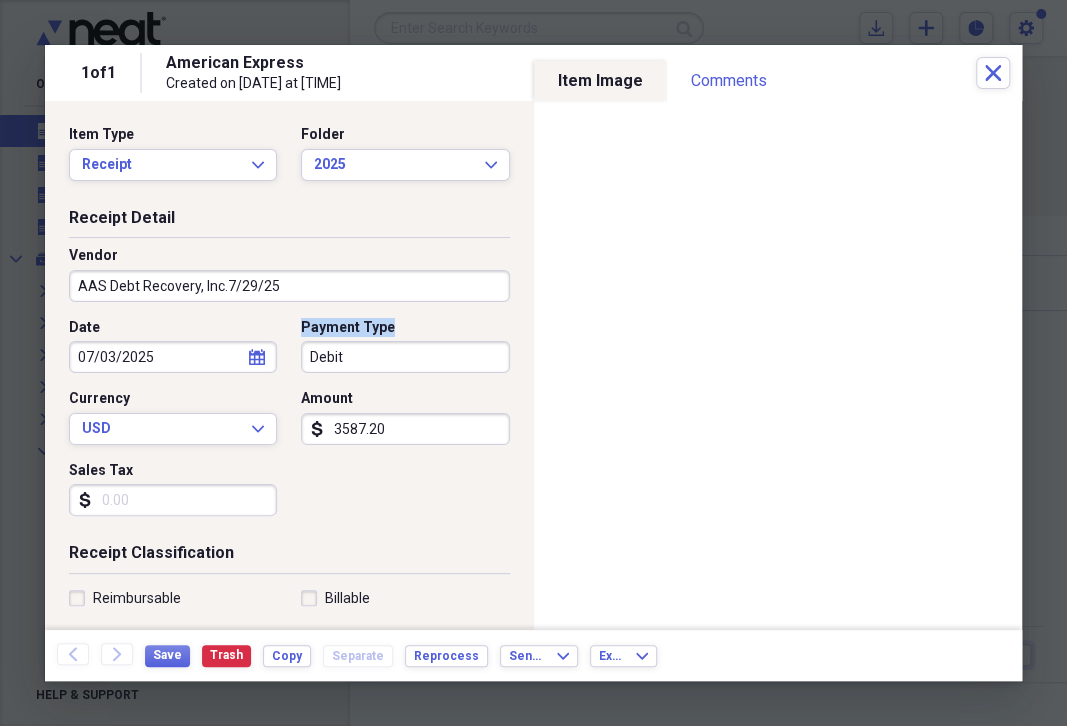 drag, startPoint x: 288, startPoint y: 359, endPoint x: 311, endPoint y: 355, distance: 23.345236 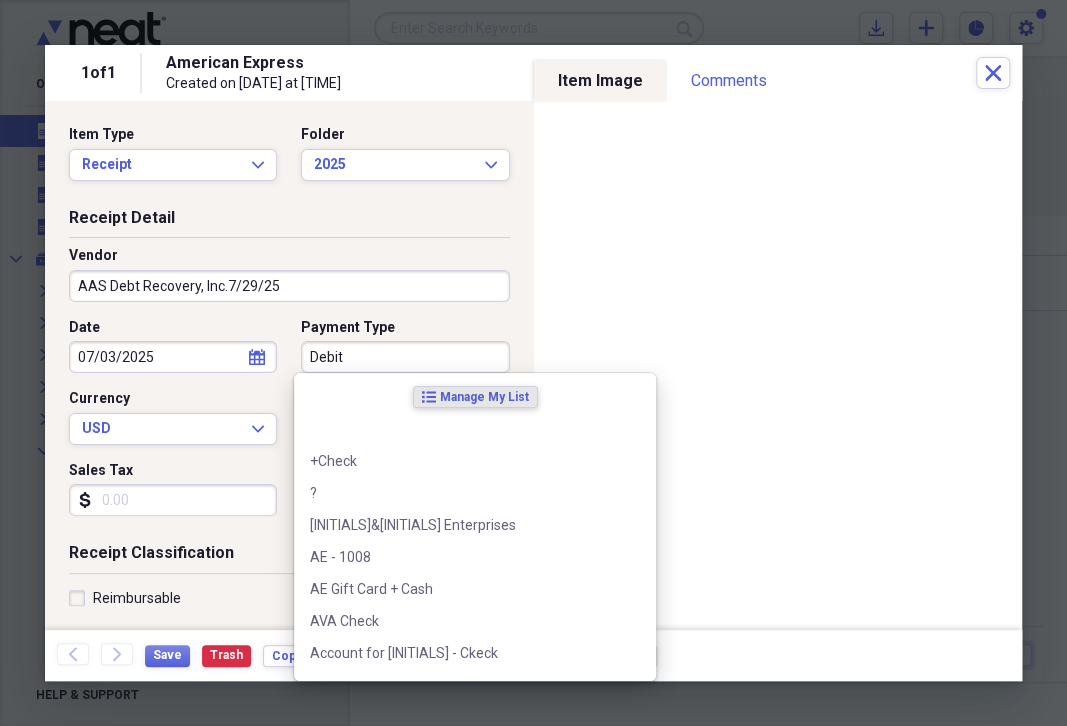 drag, startPoint x: 304, startPoint y: 358, endPoint x: 515, endPoint y: 383, distance: 212.47588 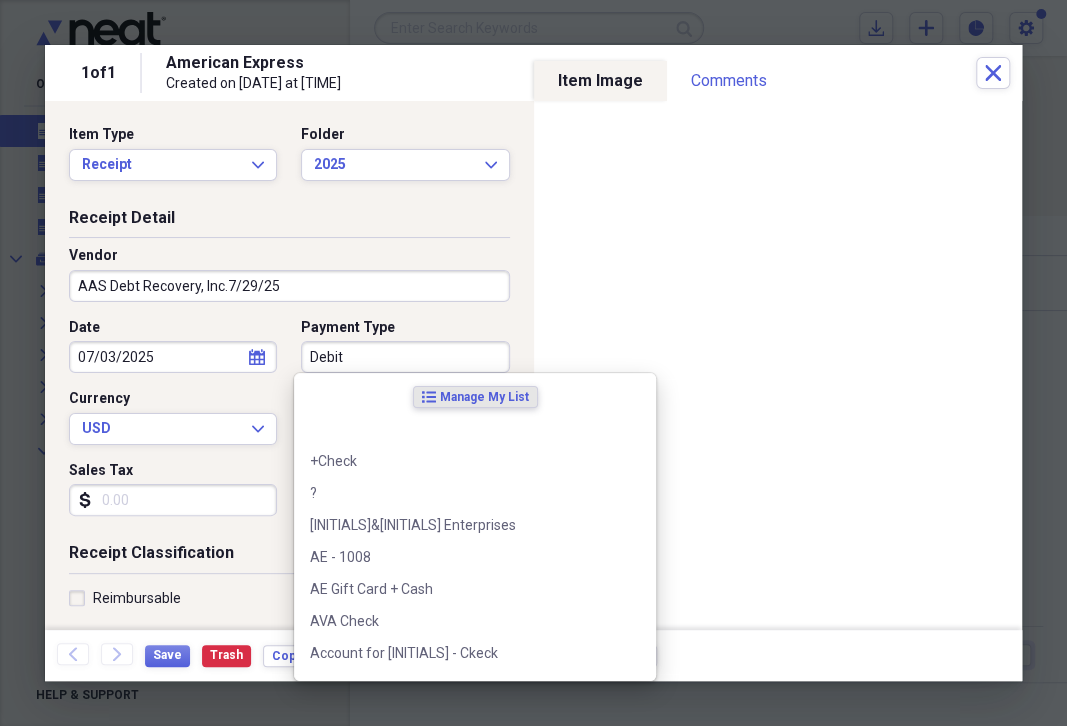 click on "Debit" at bounding box center [405, 357] 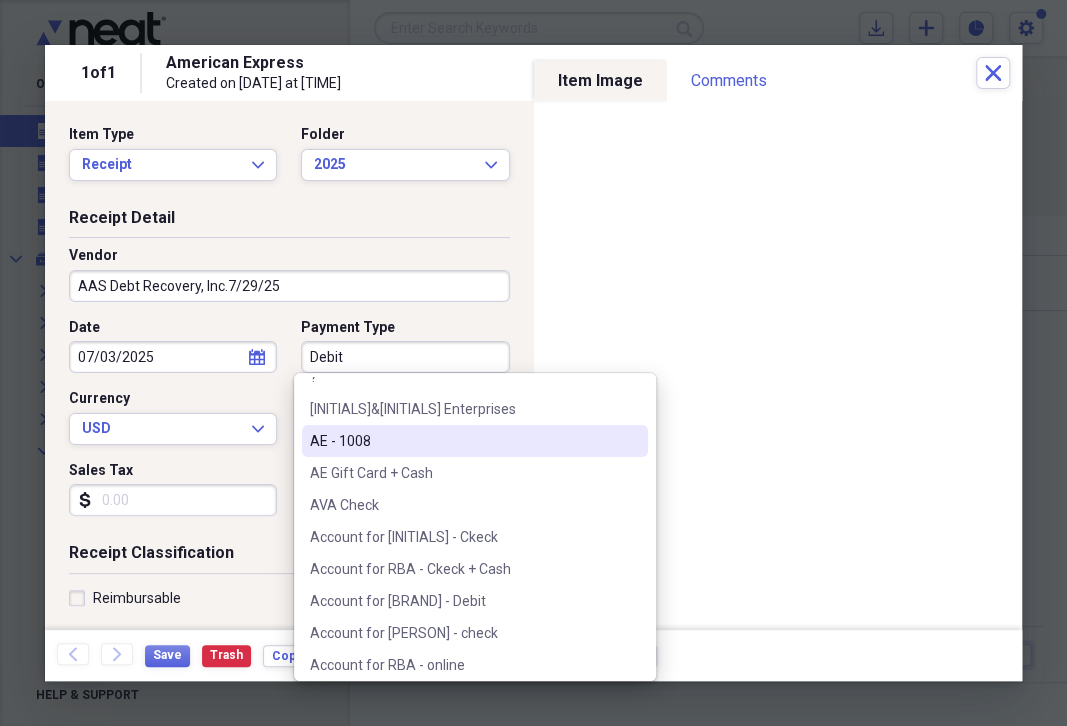 scroll, scrollTop: 230, scrollLeft: 0, axis: vertical 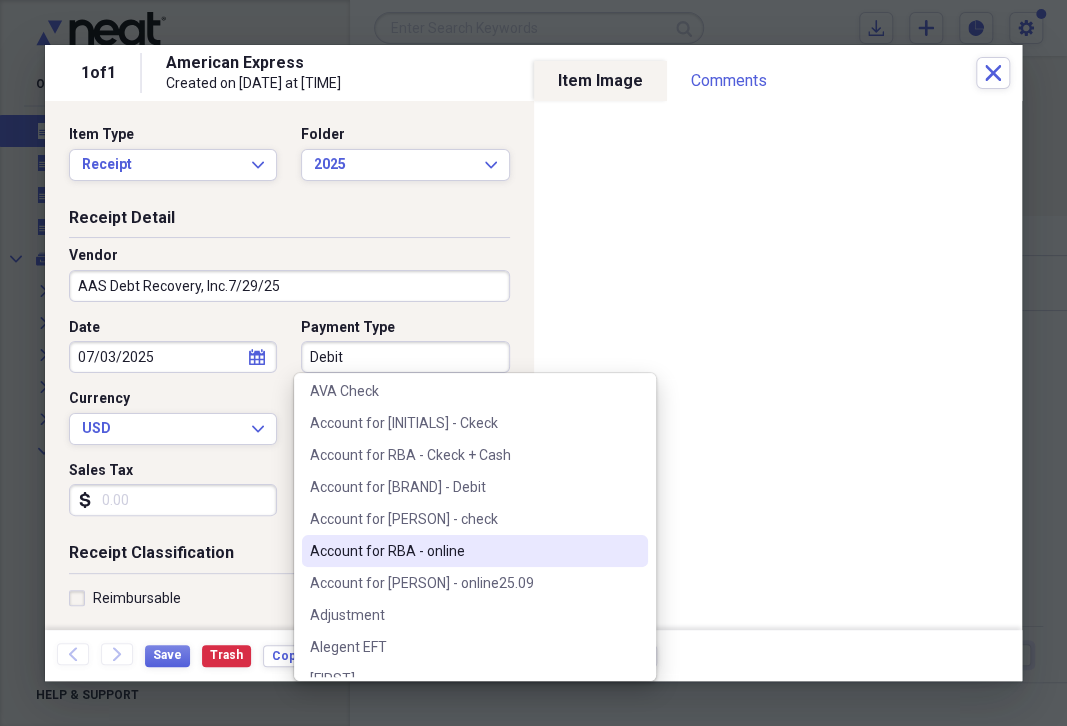 click on "Account for RBA - online" at bounding box center (475, 551) 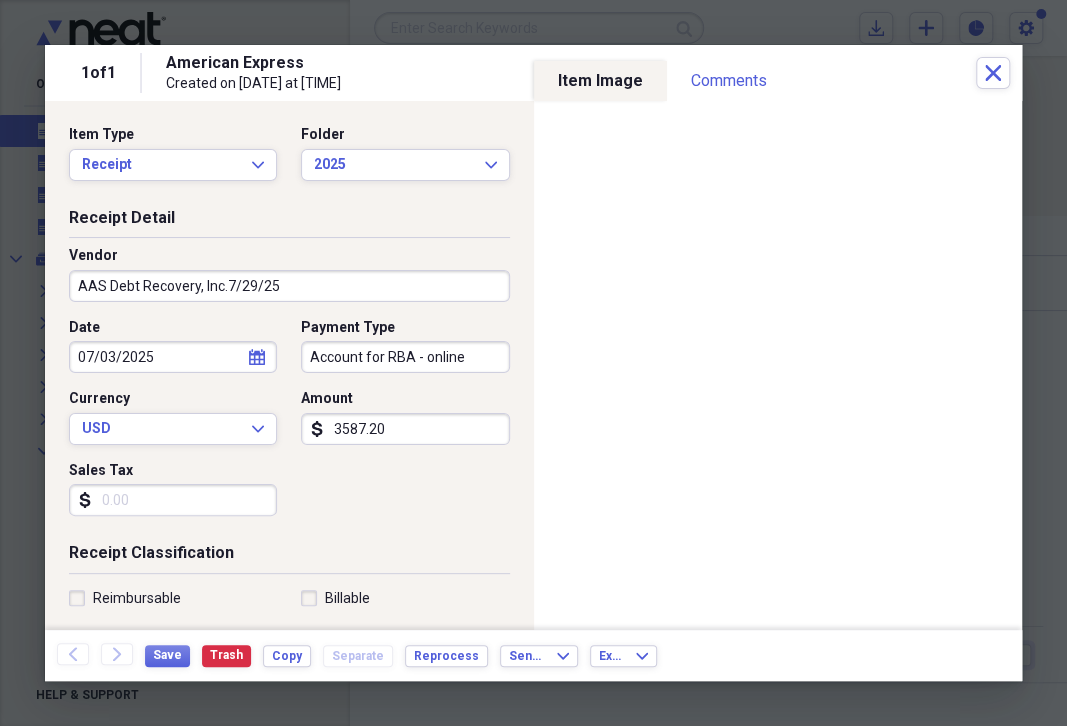 drag, startPoint x: 323, startPoint y: 432, endPoint x: 410, endPoint y: 436, distance: 87.0919 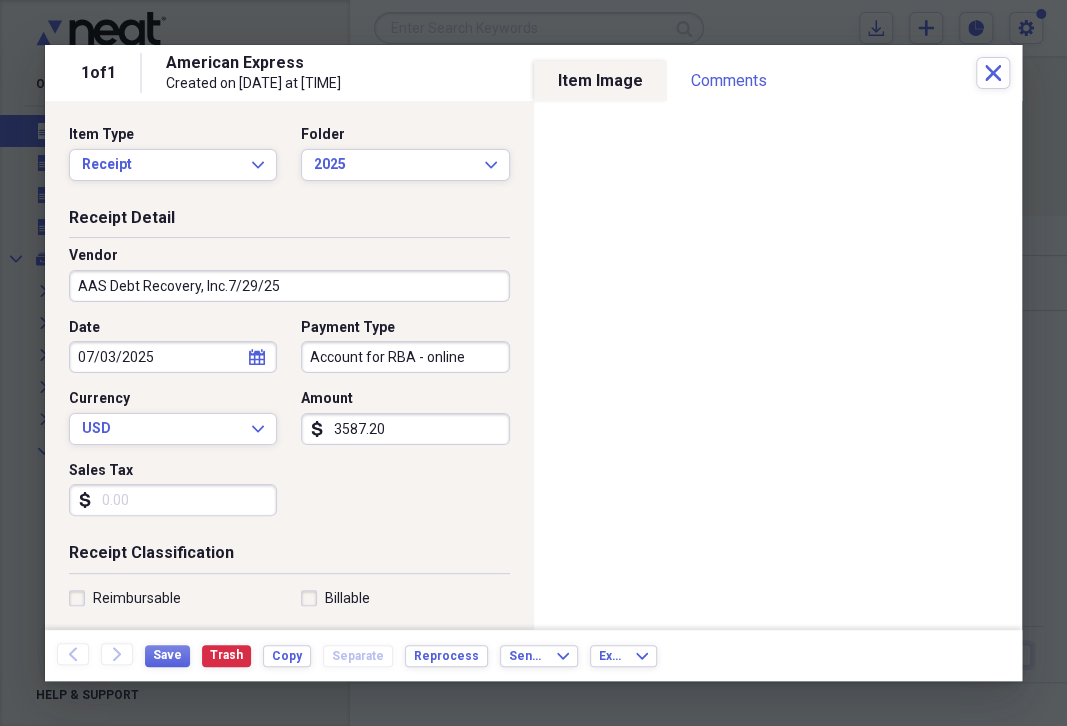 click on "3587.20" at bounding box center [405, 429] 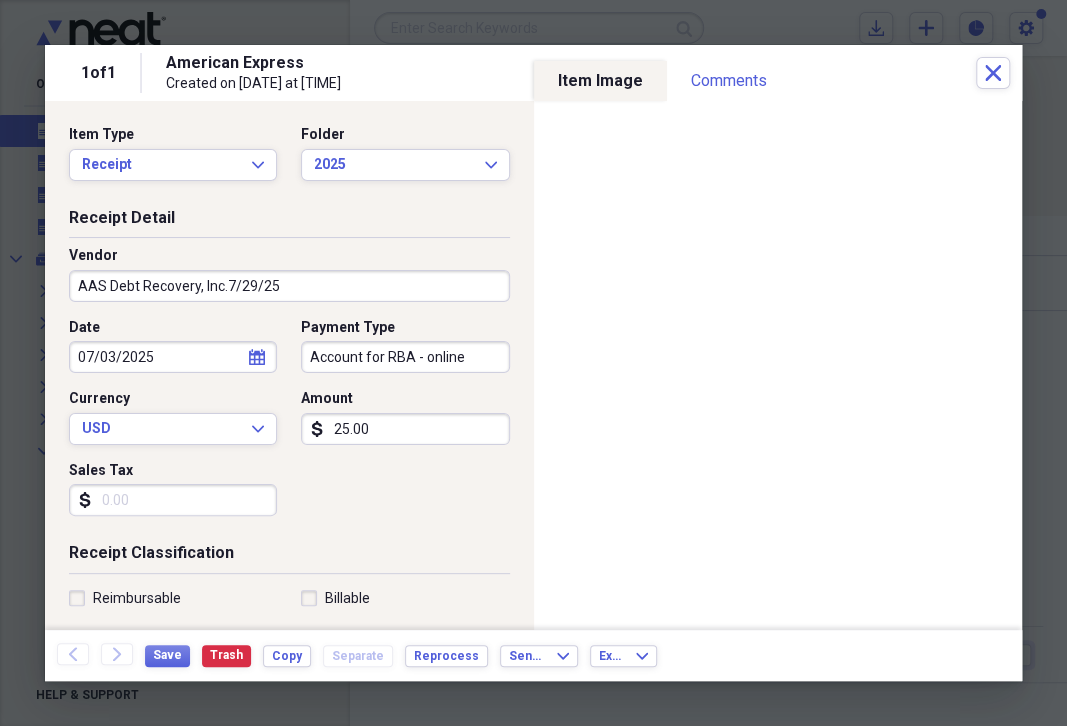 type on "250.00" 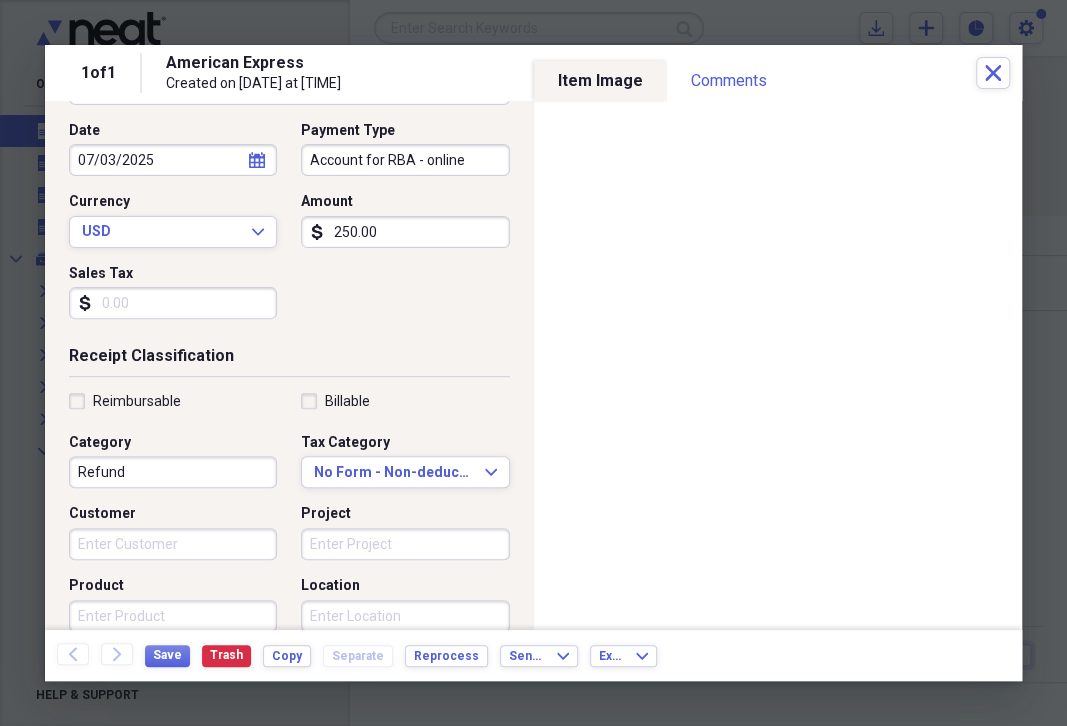 scroll, scrollTop: 230, scrollLeft: 0, axis: vertical 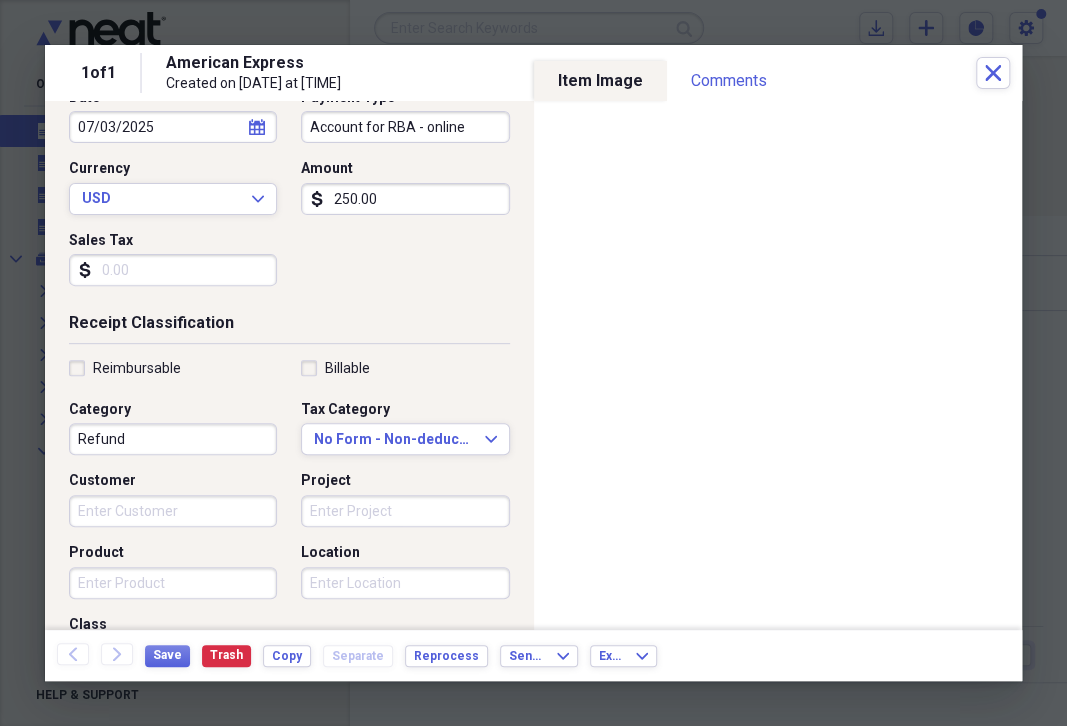 click on "Refund" at bounding box center (173, 439) 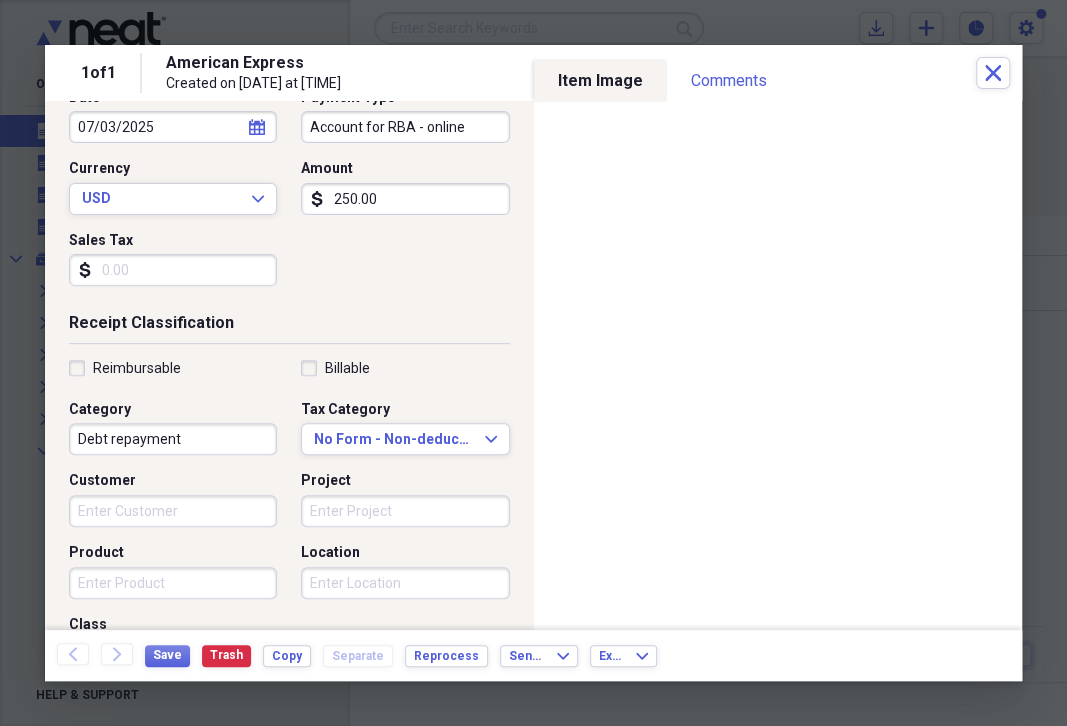 scroll, scrollTop: 490, scrollLeft: 0, axis: vertical 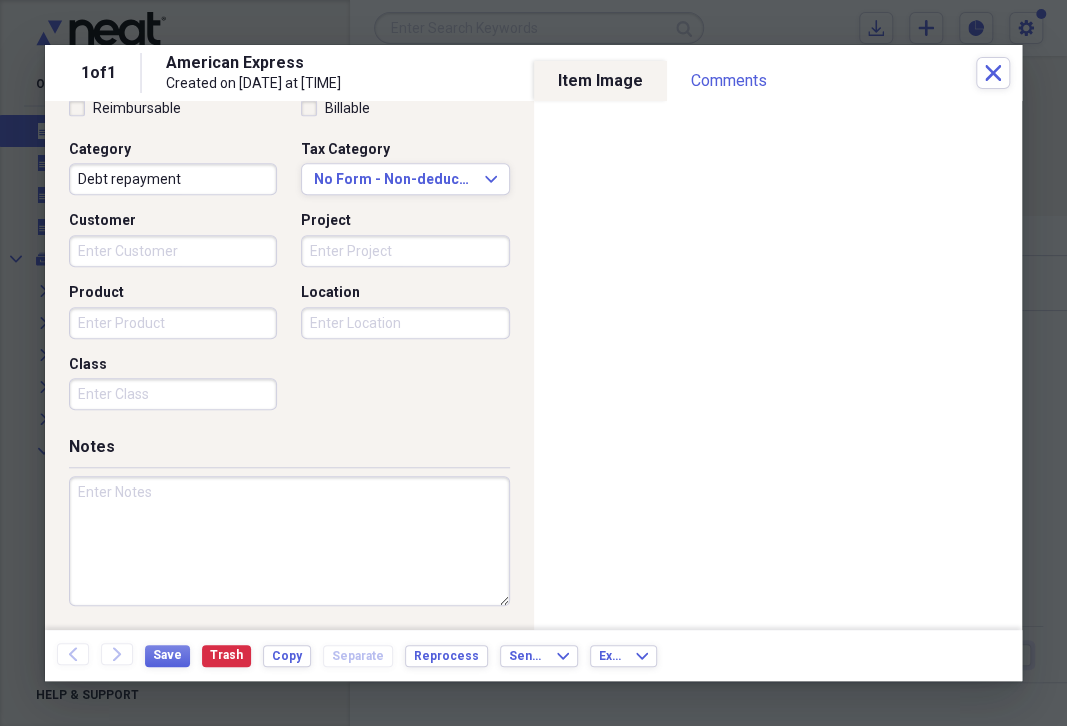 type on "Debt repayment" 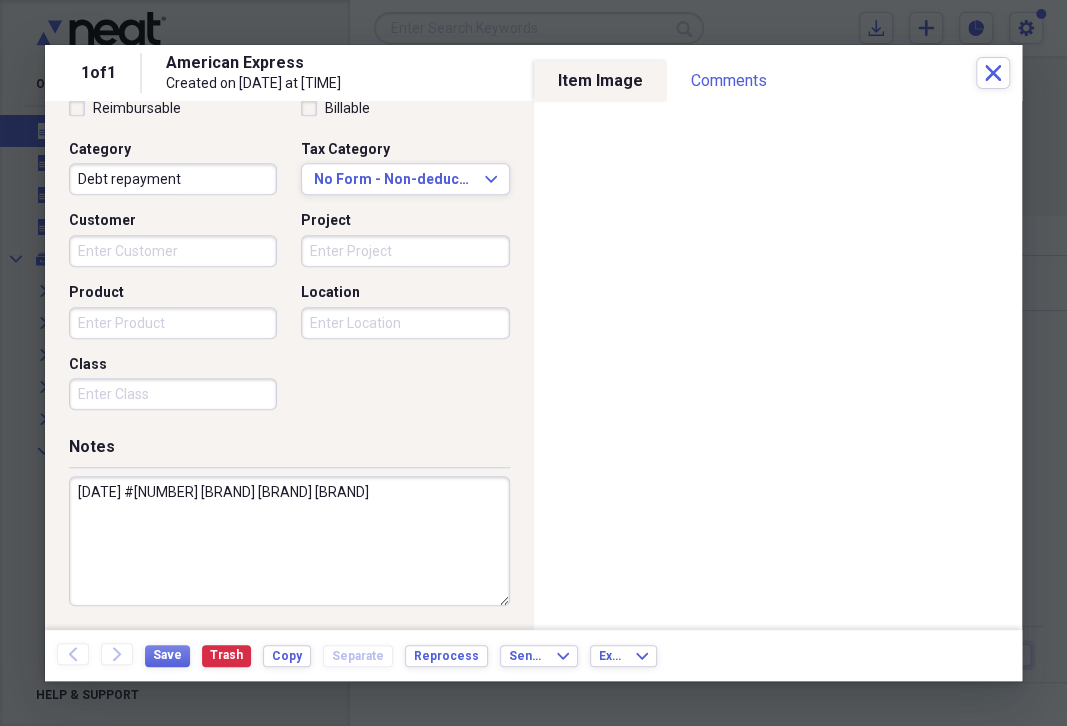 click on "[DATE] #[NUMBER] [BRAND] [BRAND] [BRAND]" at bounding box center [289, 541] 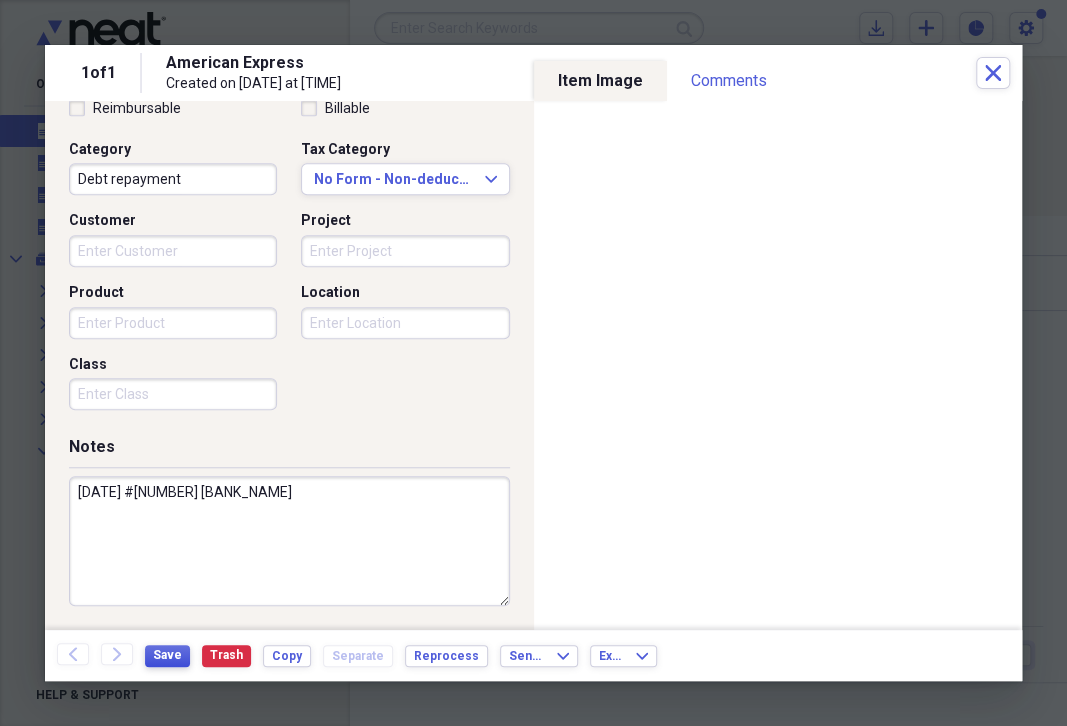 type on "[DATE] #[NUMBER] [BANK_NAME]" 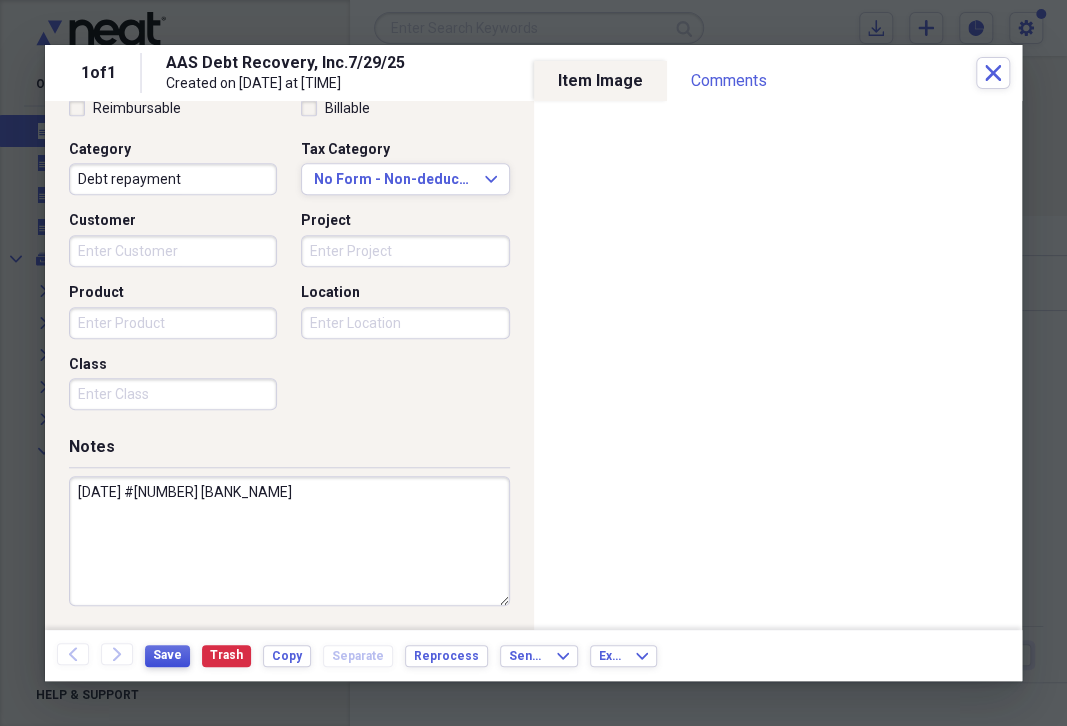 drag, startPoint x: 170, startPoint y: 651, endPoint x: 1038, endPoint y: 38, distance: 1062.6349 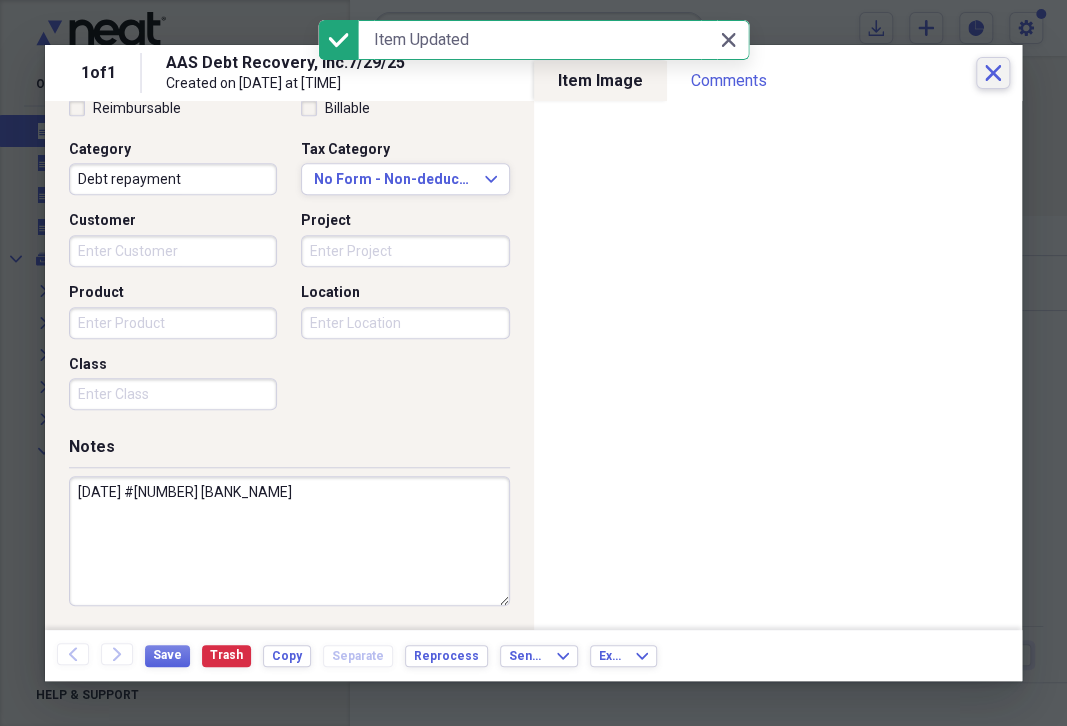 drag, startPoint x: 1038, startPoint y: 38, endPoint x: 994, endPoint y: 73, distance: 56.22277 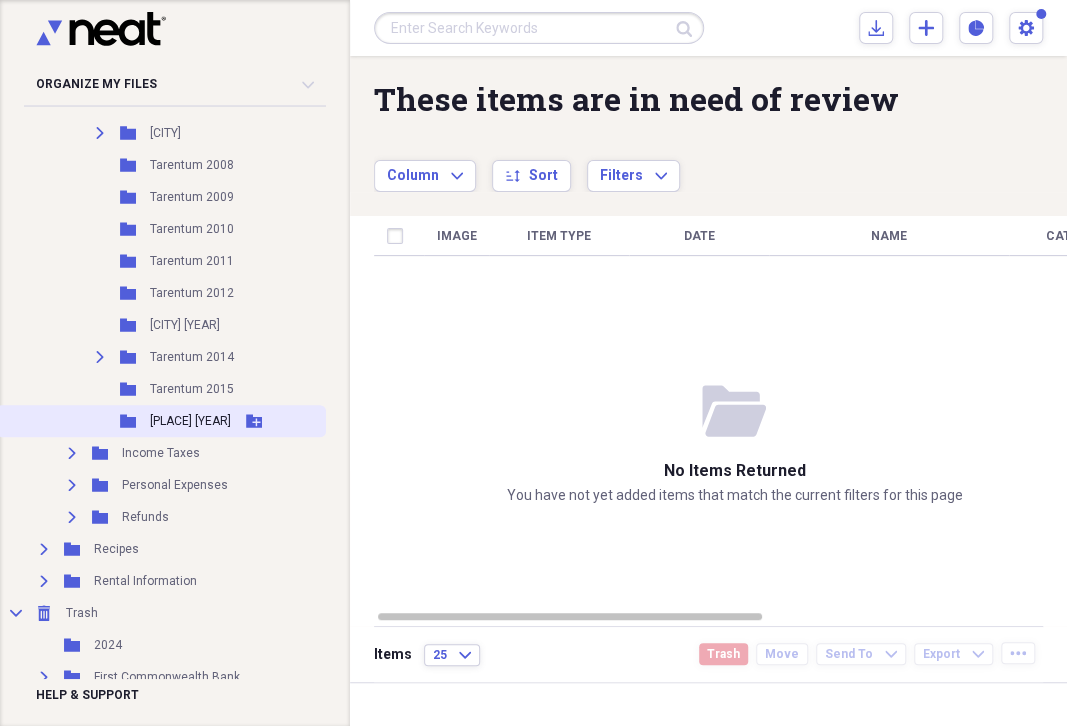 scroll, scrollTop: 1977, scrollLeft: 0, axis: vertical 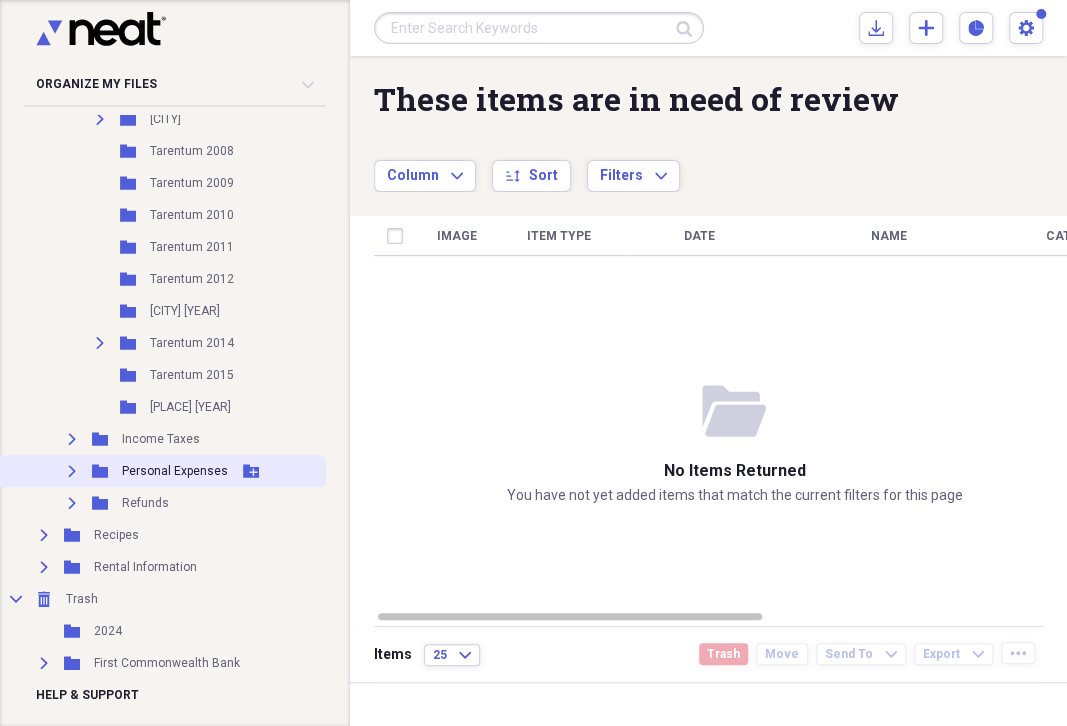 click 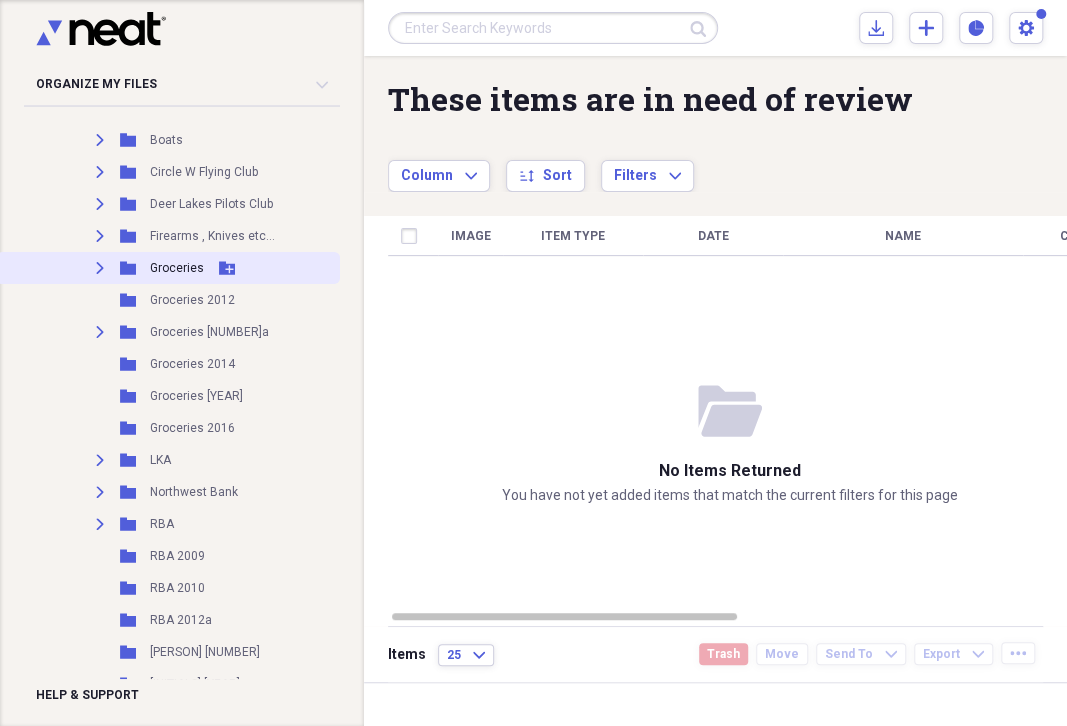 scroll, scrollTop: 4047, scrollLeft: 0, axis: vertical 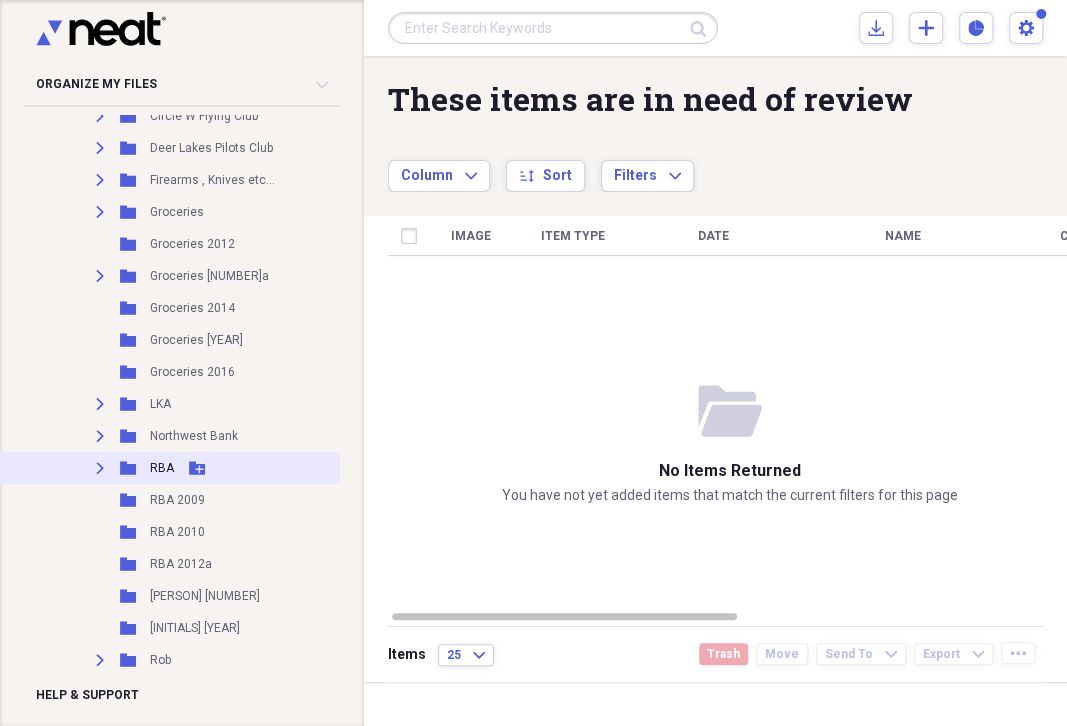 click on "Expand" at bounding box center [100, 468] 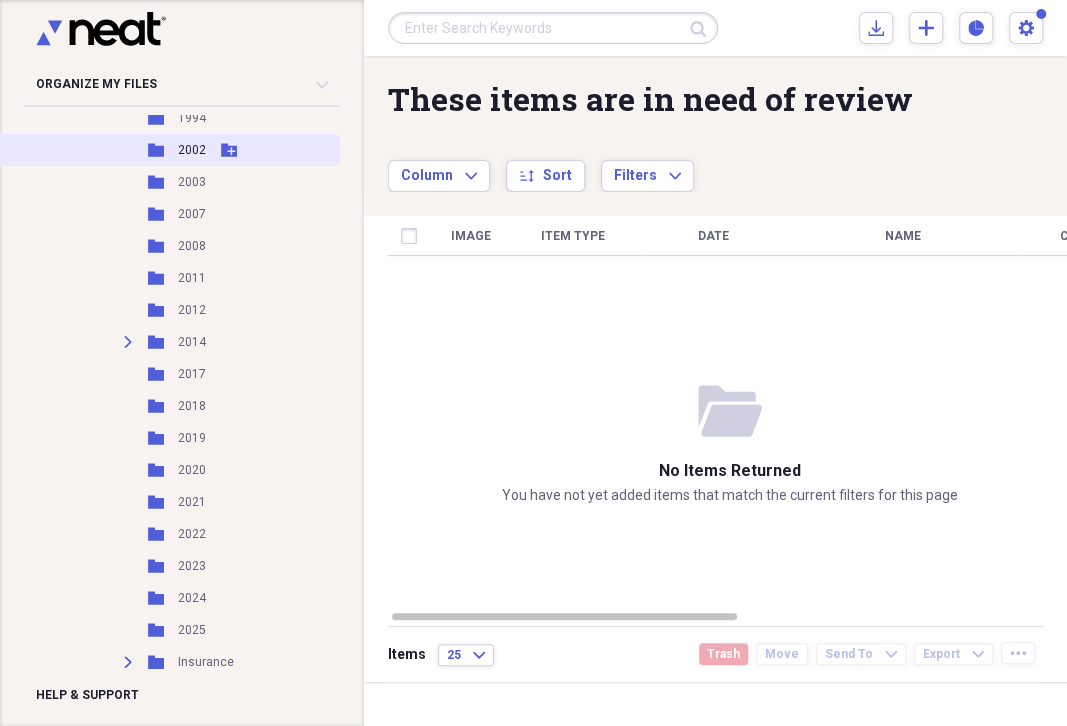 scroll, scrollTop: 4587, scrollLeft: 0, axis: vertical 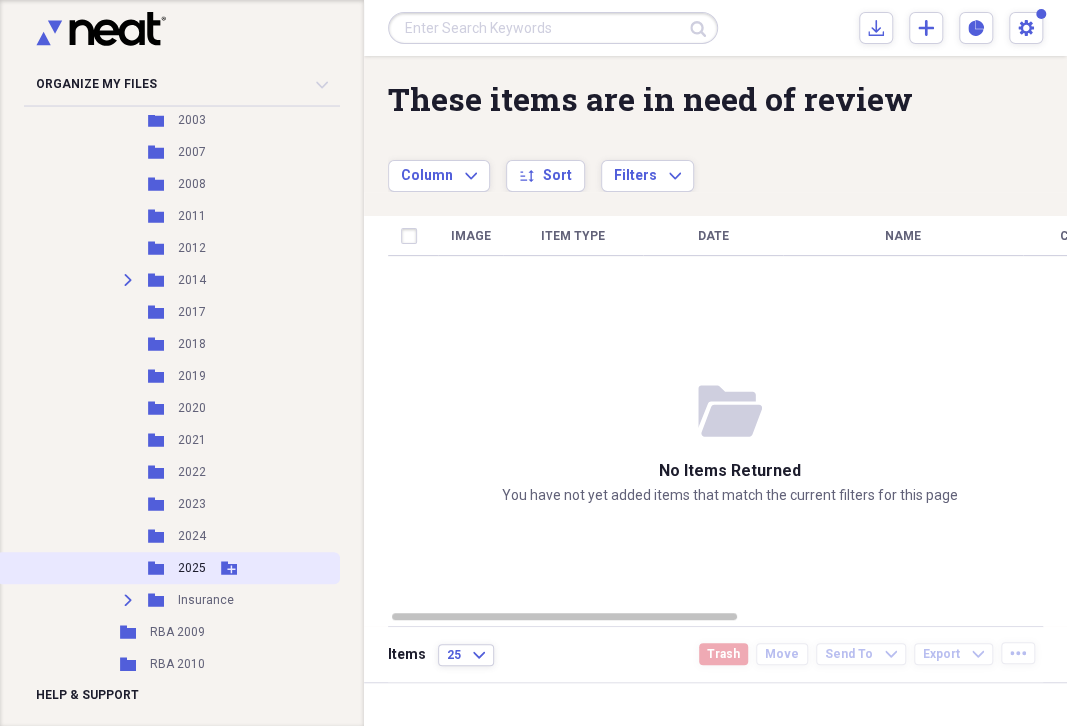 click on "Folder 2025 Add Folder" at bounding box center [168, 568] 